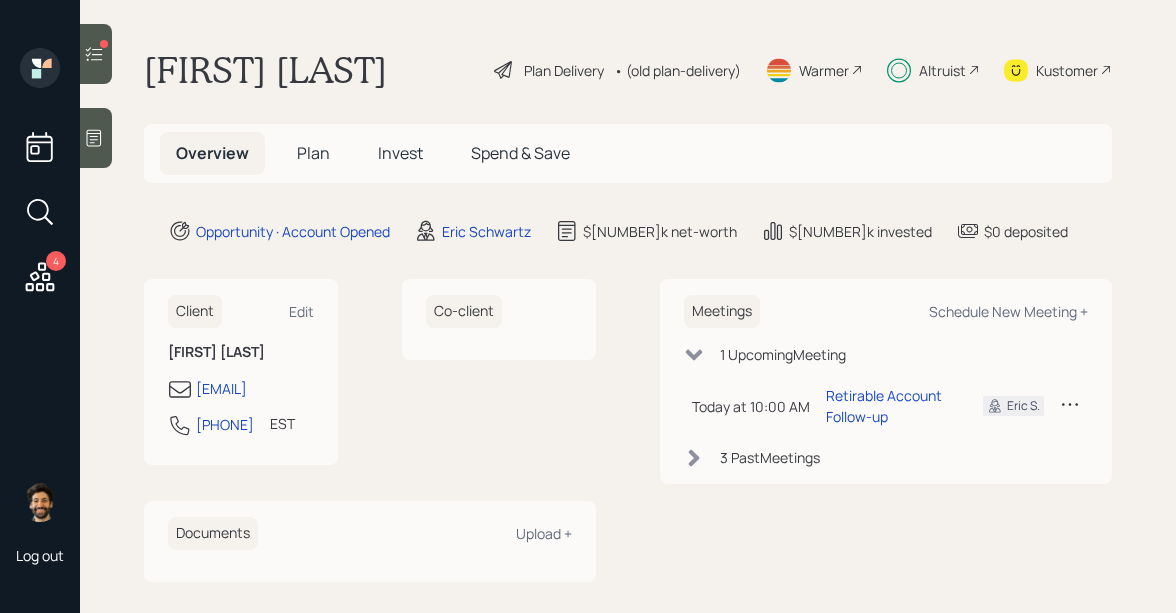 scroll, scrollTop: 0, scrollLeft: 0, axis: both 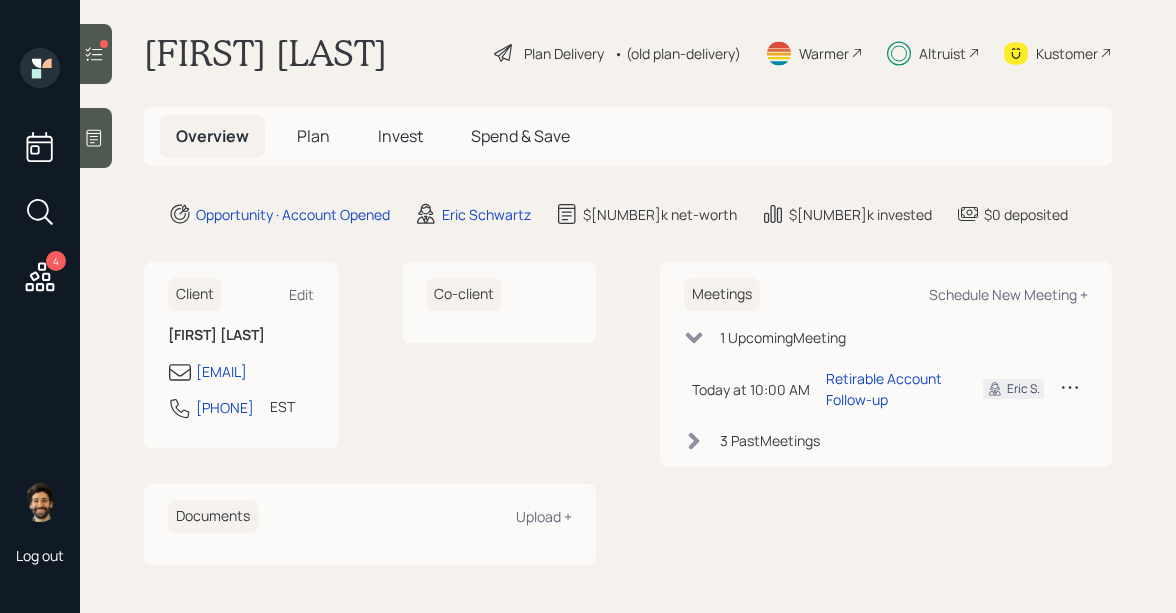 click at bounding box center (96, 54) 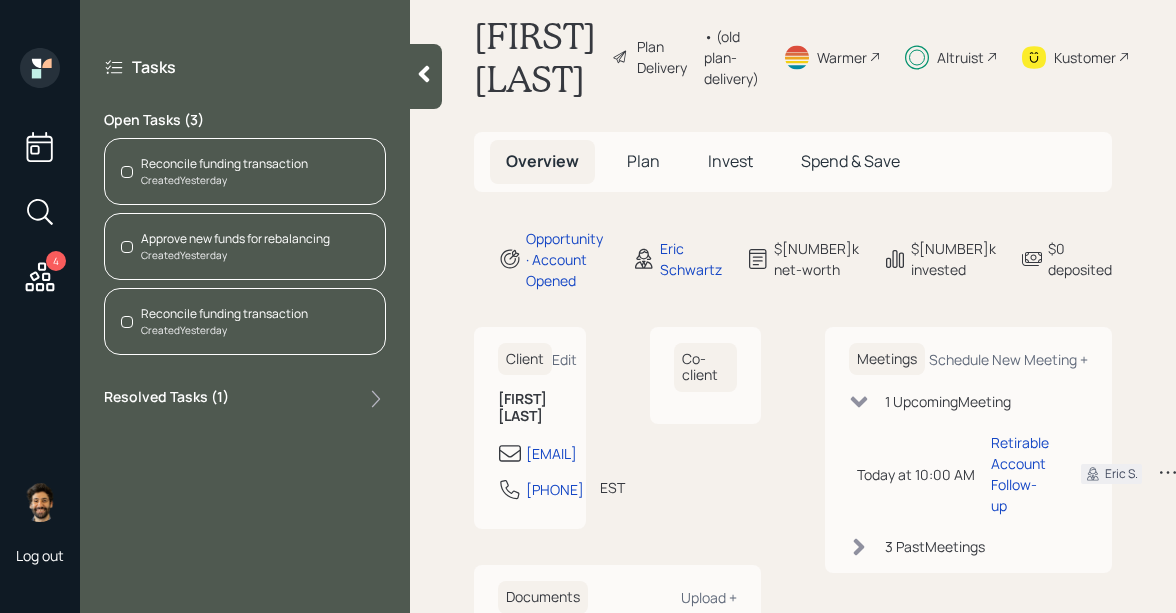 click 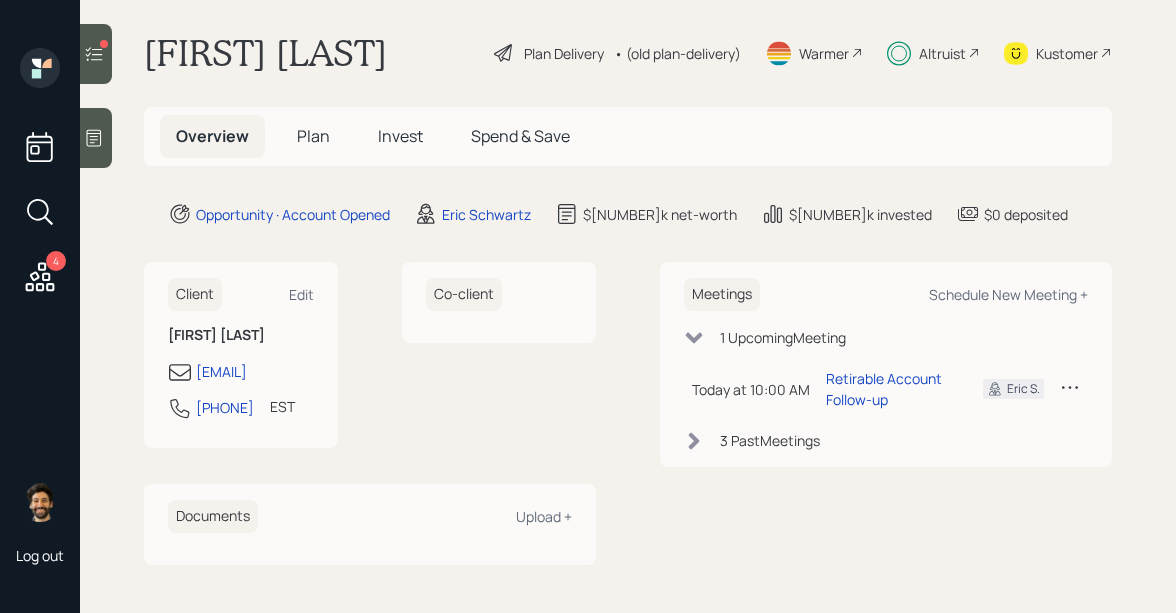click on "Plan" at bounding box center (313, 136) 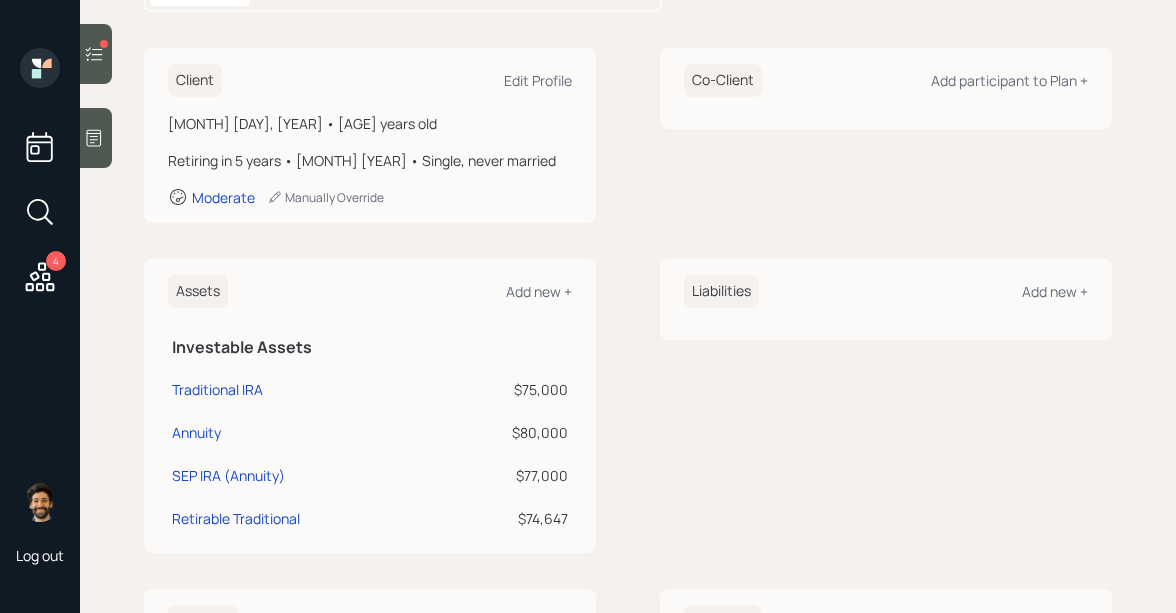 scroll, scrollTop: 0, scrollLeft: 0, axis: both 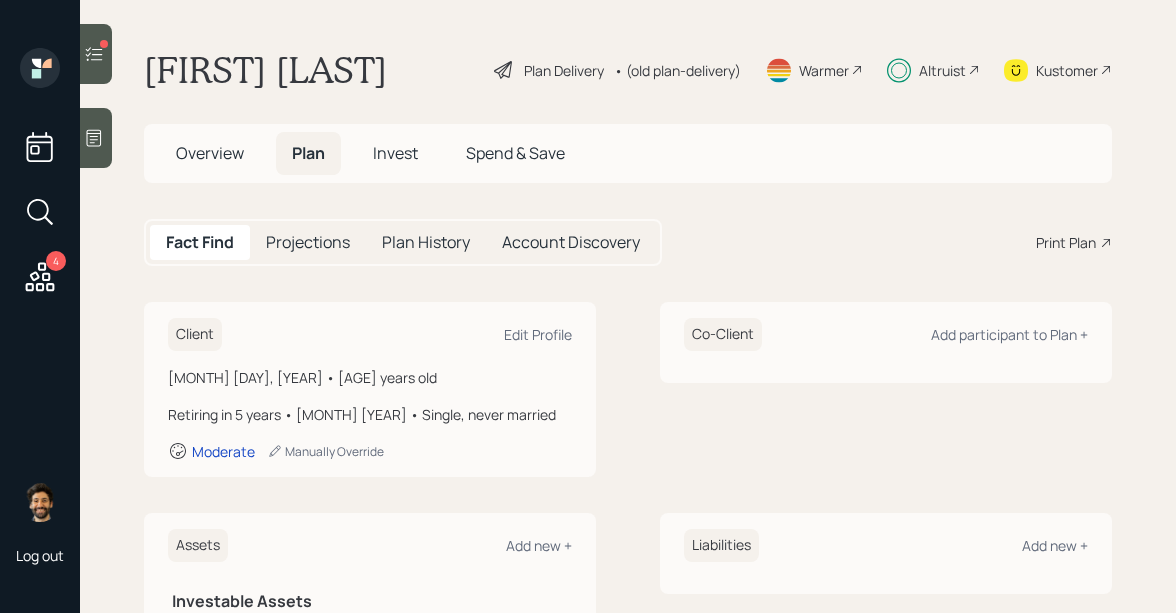 click on "• (old plan-delivery)" at bounding box center [677, 70] 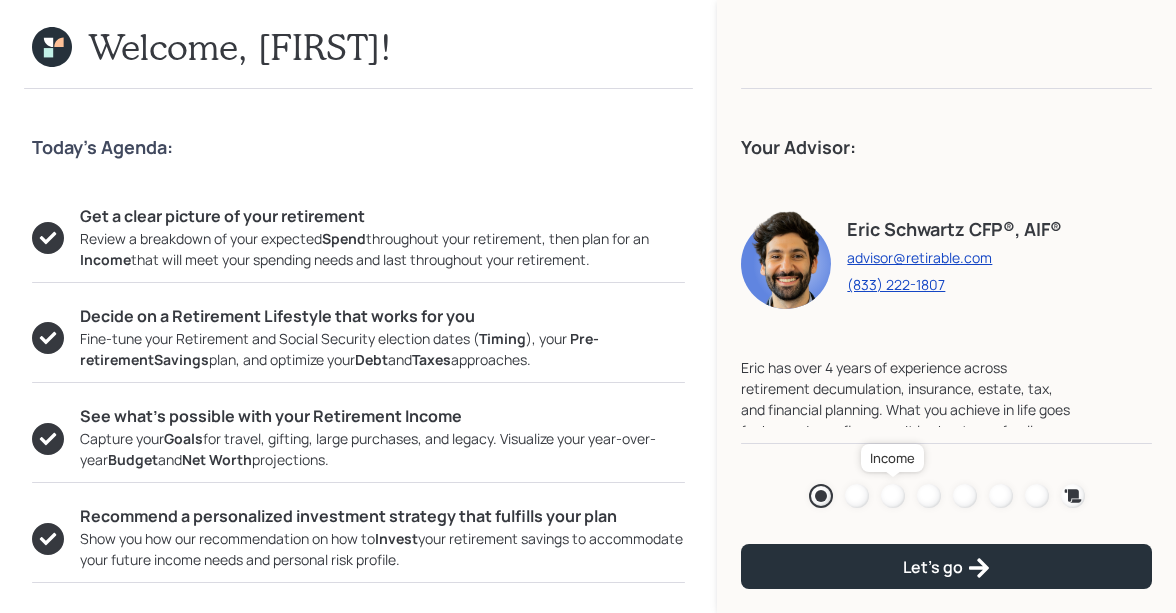 click at bounding box center (893, 496) 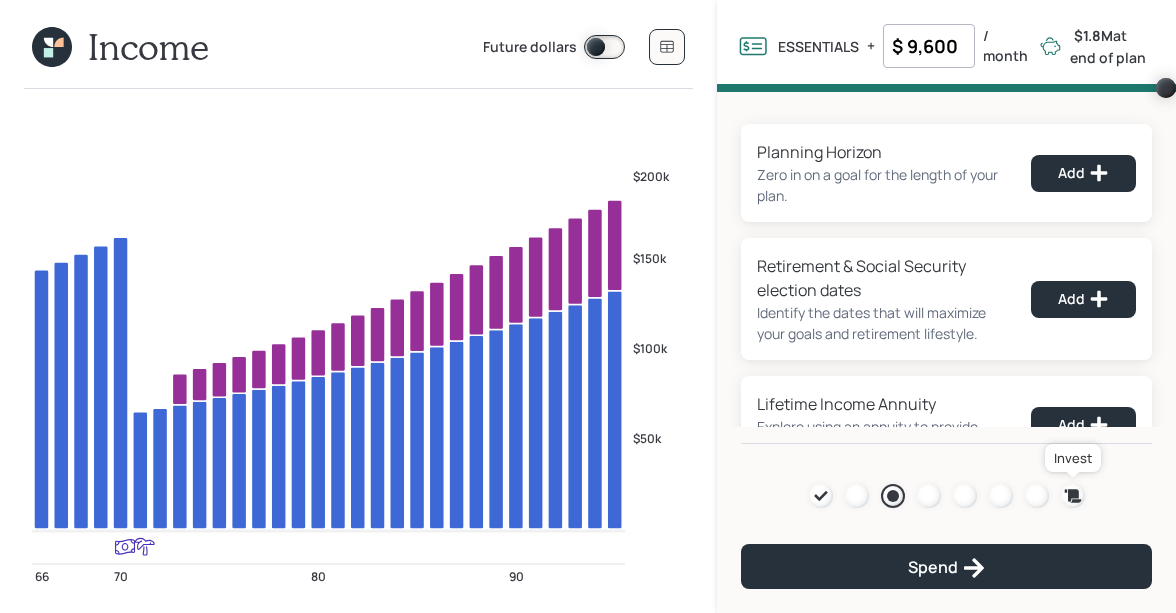 click 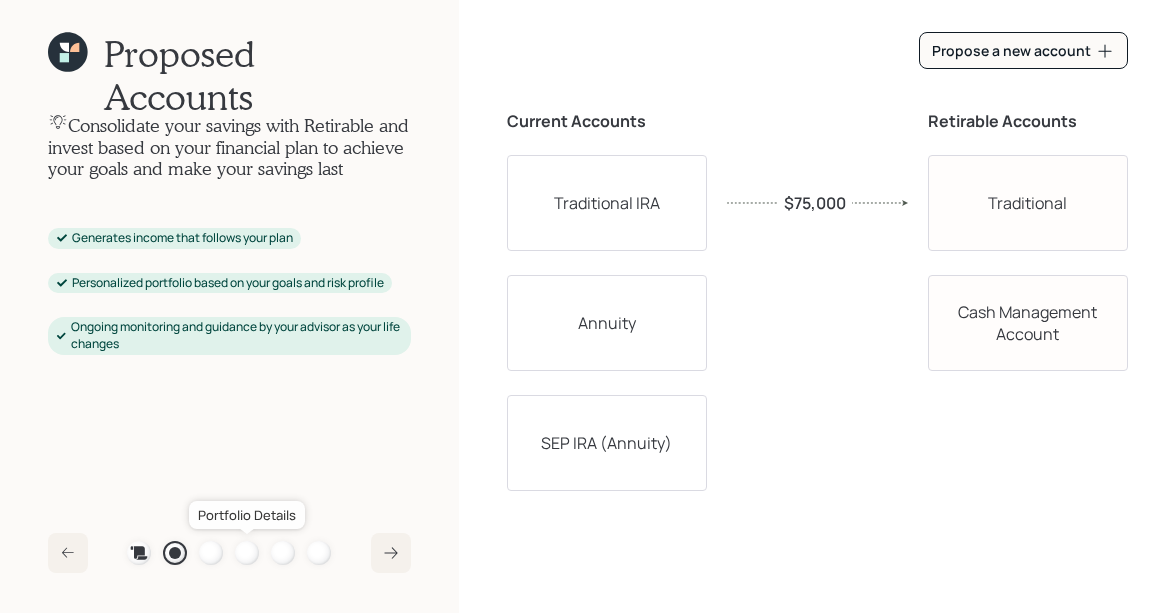 click at bounding box center [247, 553] 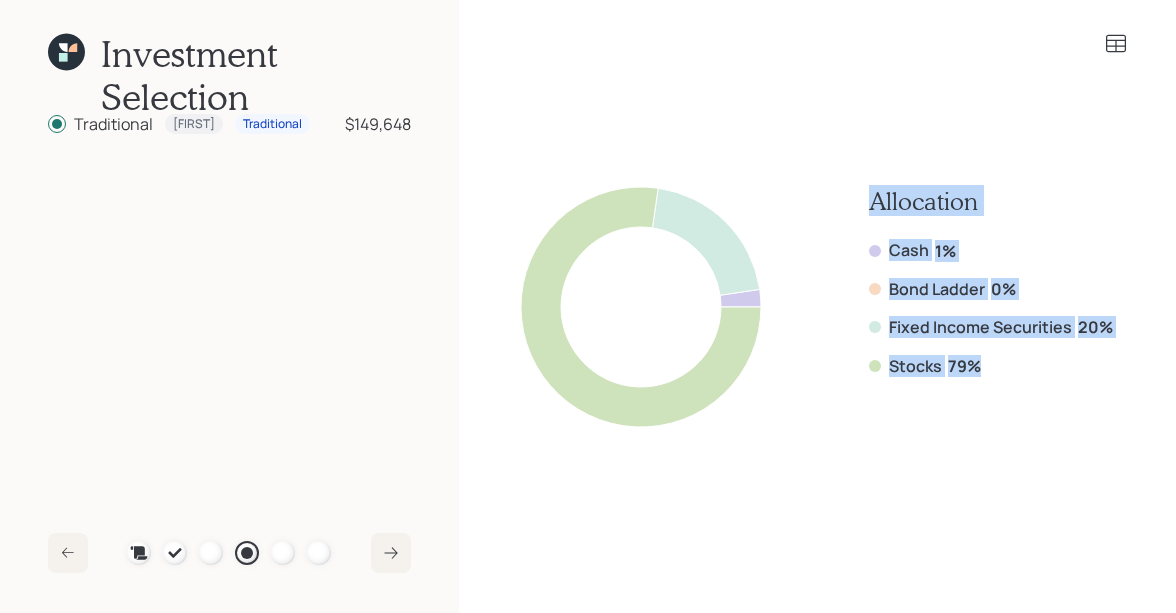 drag, startPoint x: 984, startPoint y: 366, endPoint x: 840, endPoint y: 195, distance: 223.55536 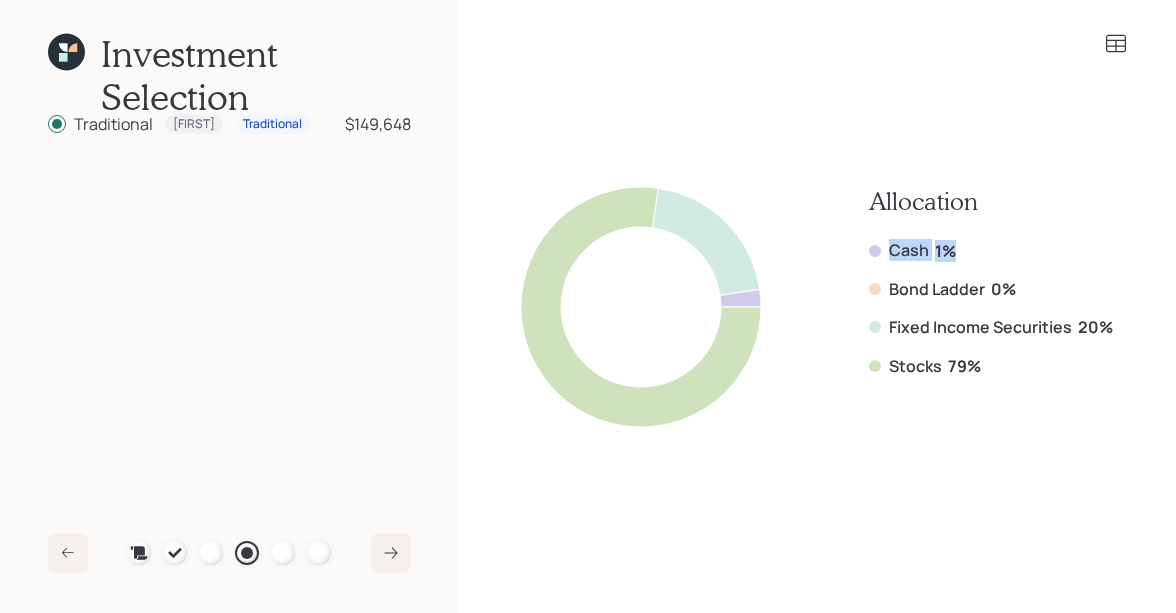 drag, startPoint x: 961, startPoint y: 252, endPoint x: 848, endPoint y: 251, distance: 113.004425 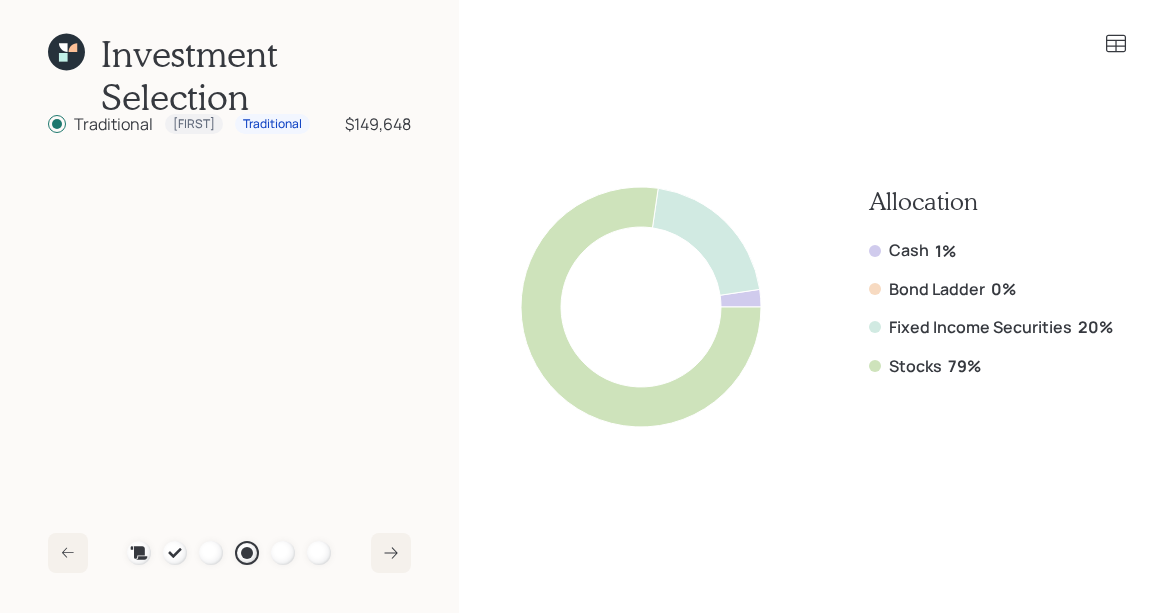 click 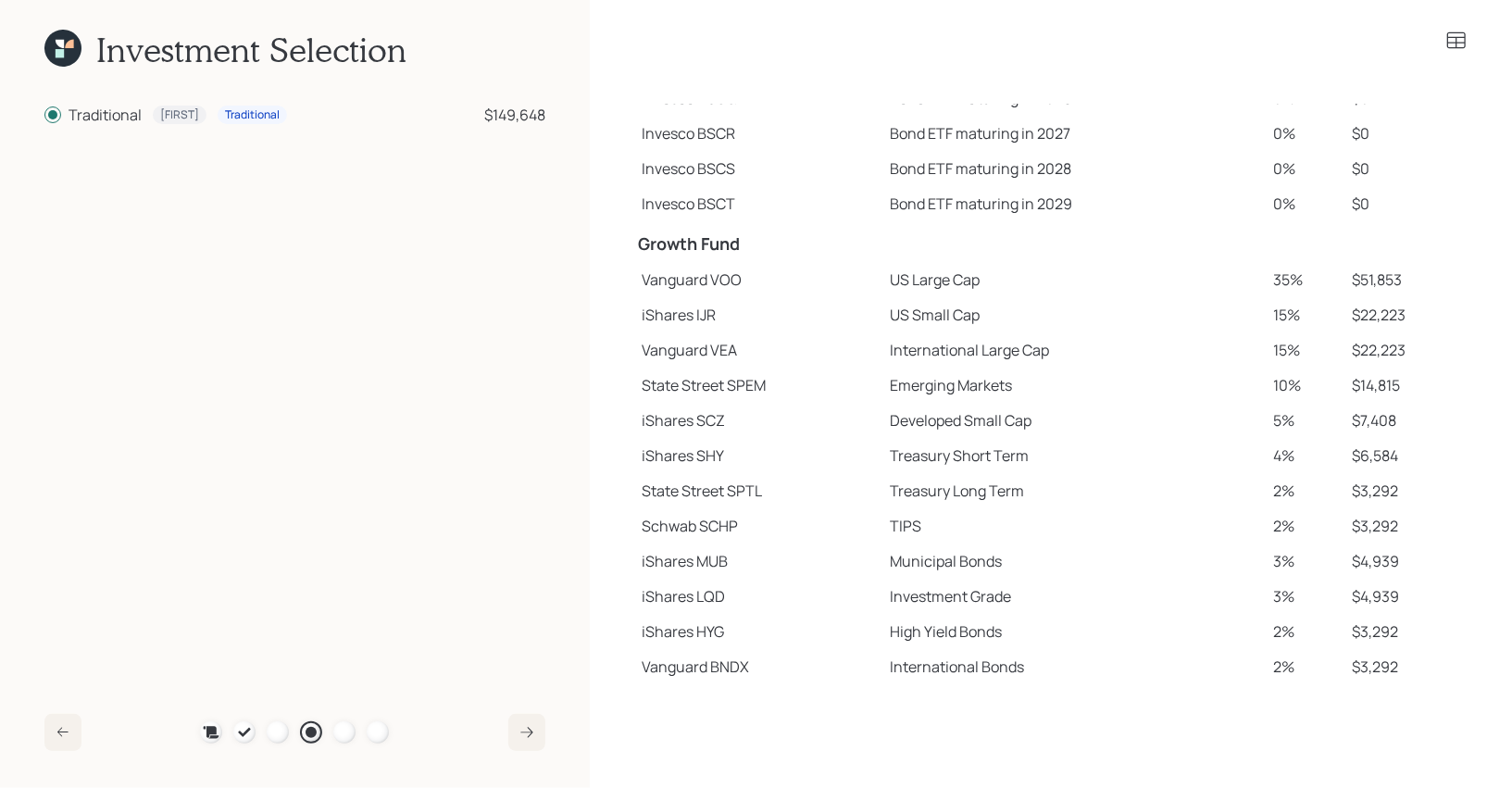 scroll, scrollTop: 177, scrollLeft: 0, axis: vertical 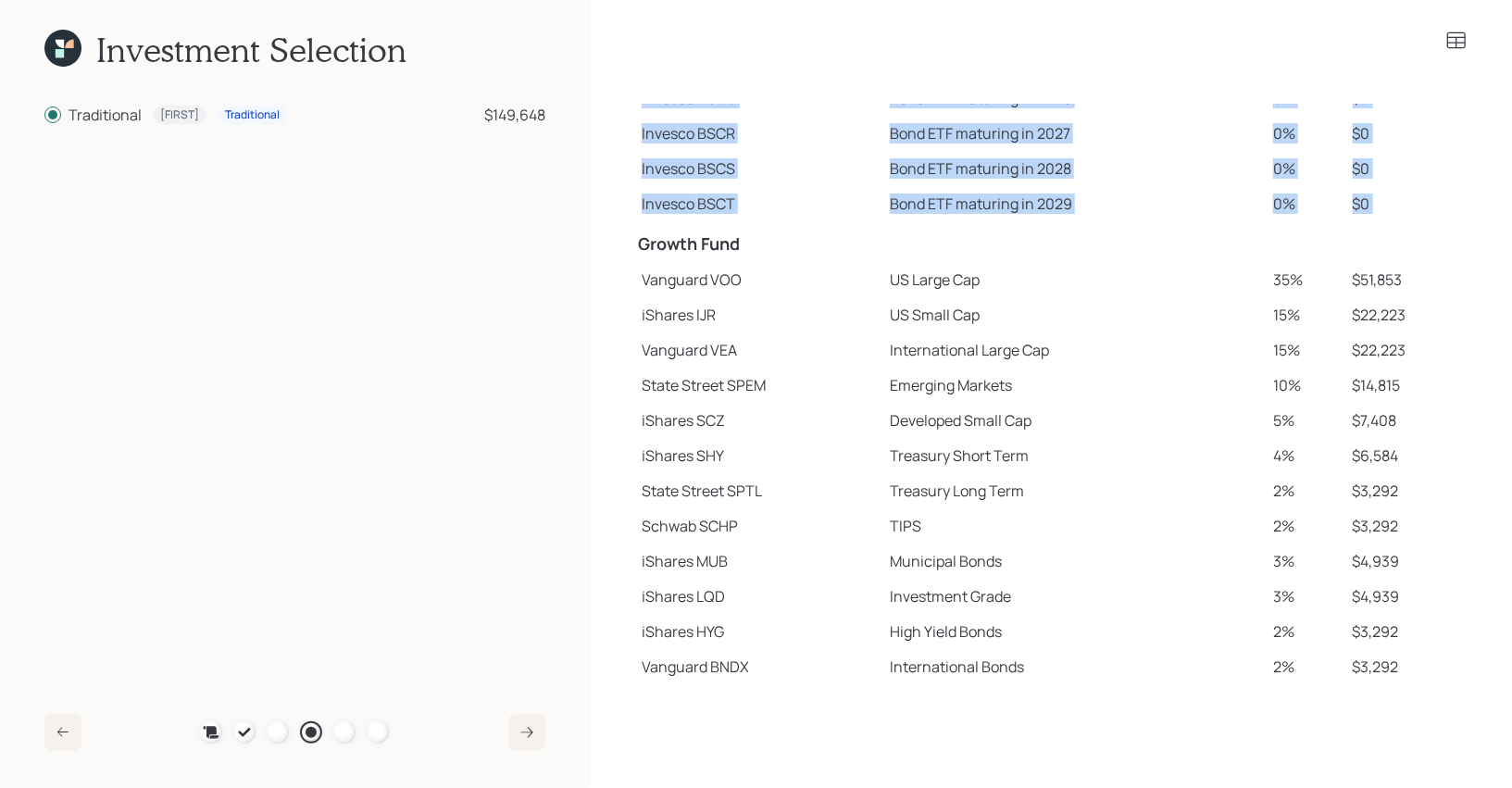 drag, startPoint x: 634, startPoint y: 244, endPoint x: 1352, endPoint y: 697, distance: 848.96 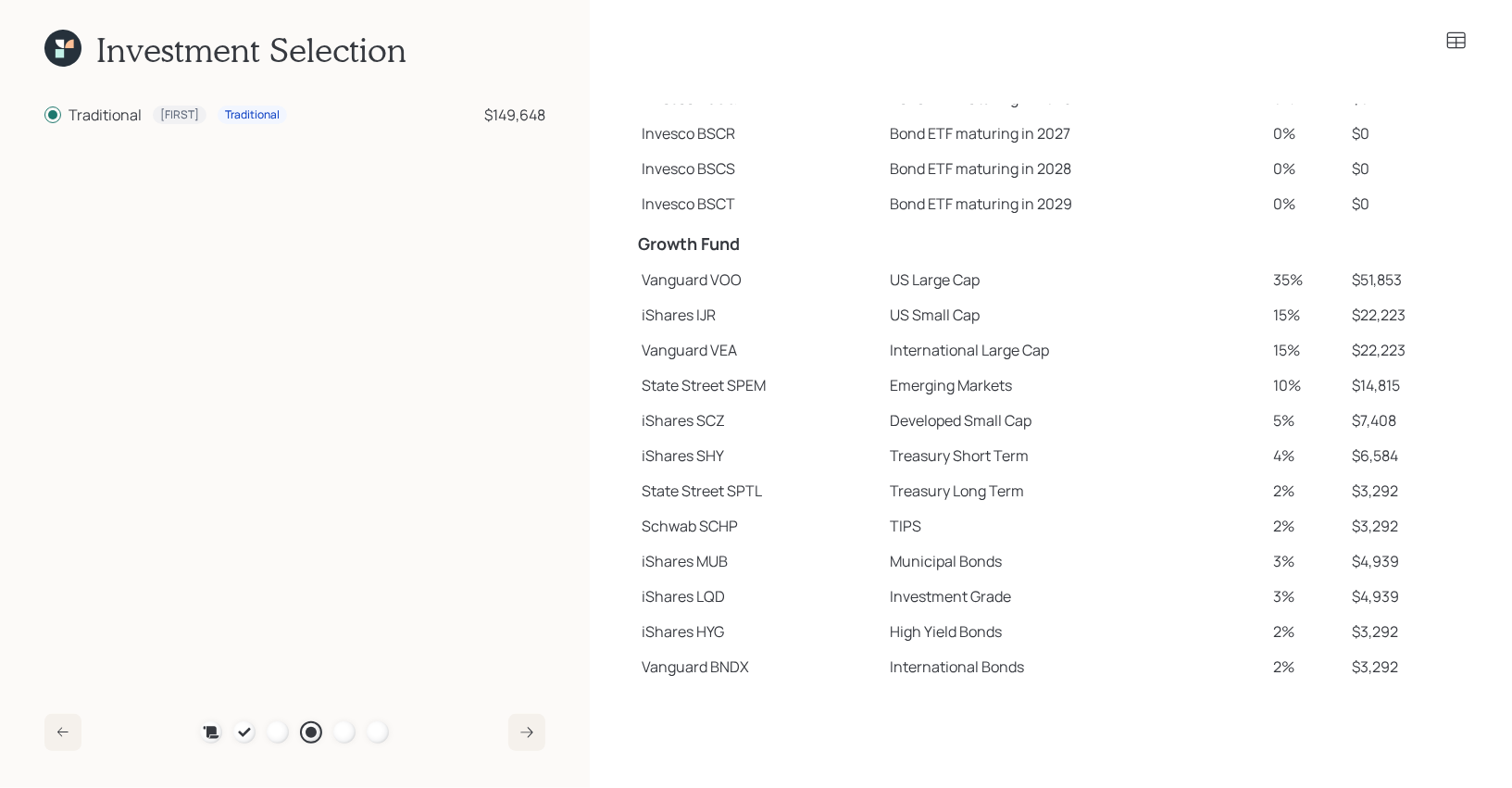 click 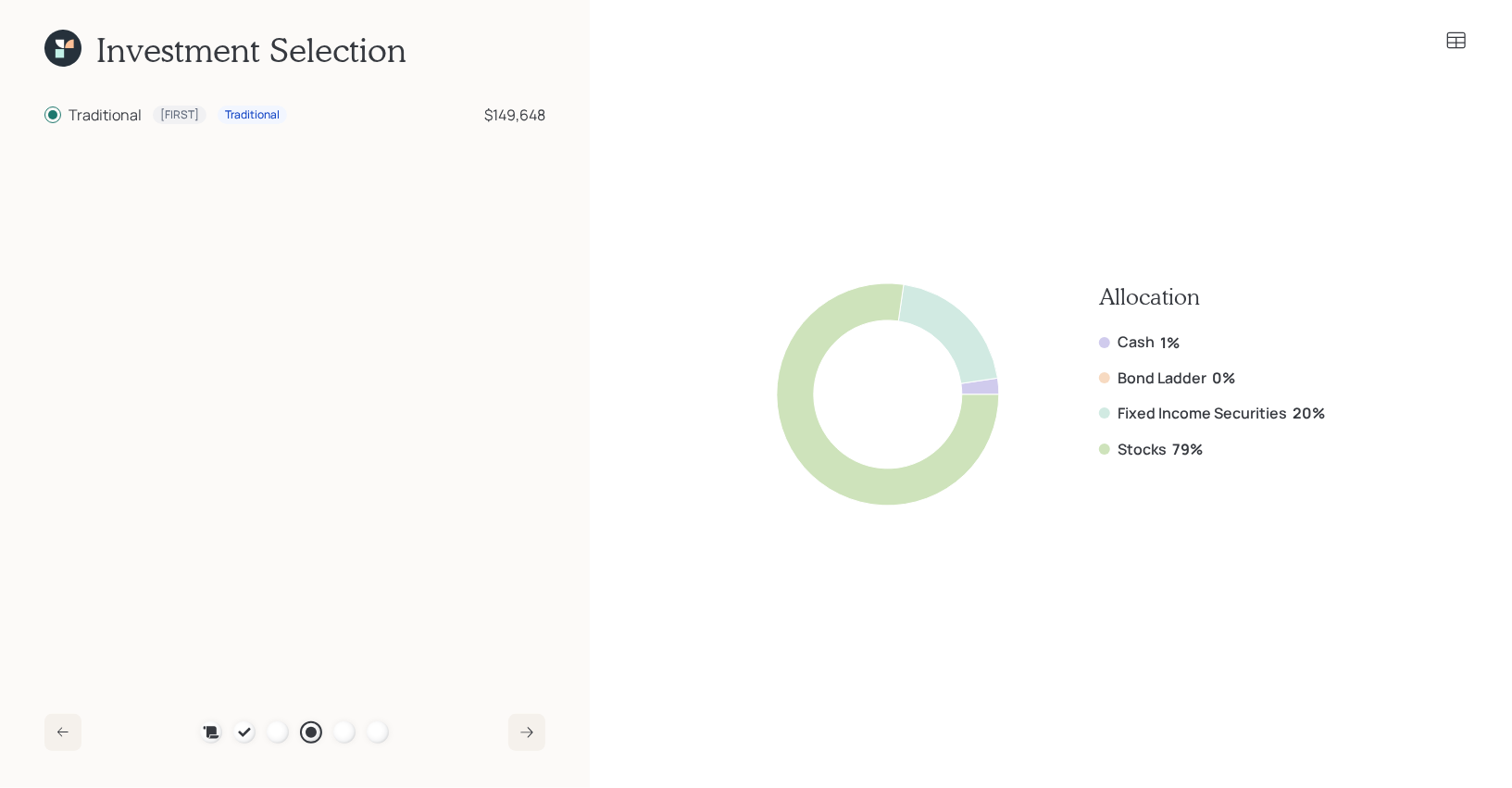 scroll, scrollTop: 0, scrollLeft: 0, axis: both 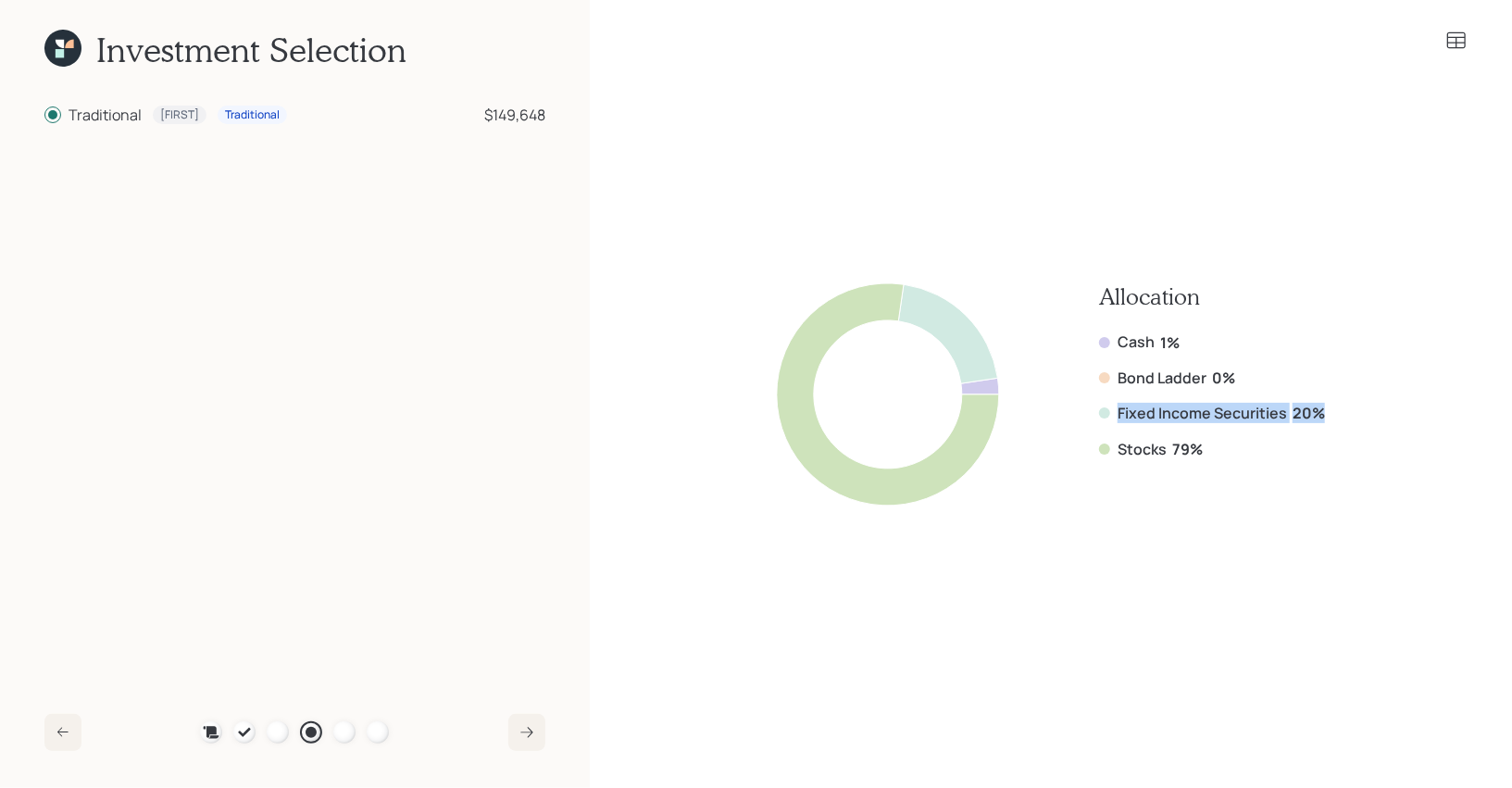 drag, startPoint x: 1329, startPoint y: 408, endPoint x: 1069, endPoint y: 413, distance: 260.04807 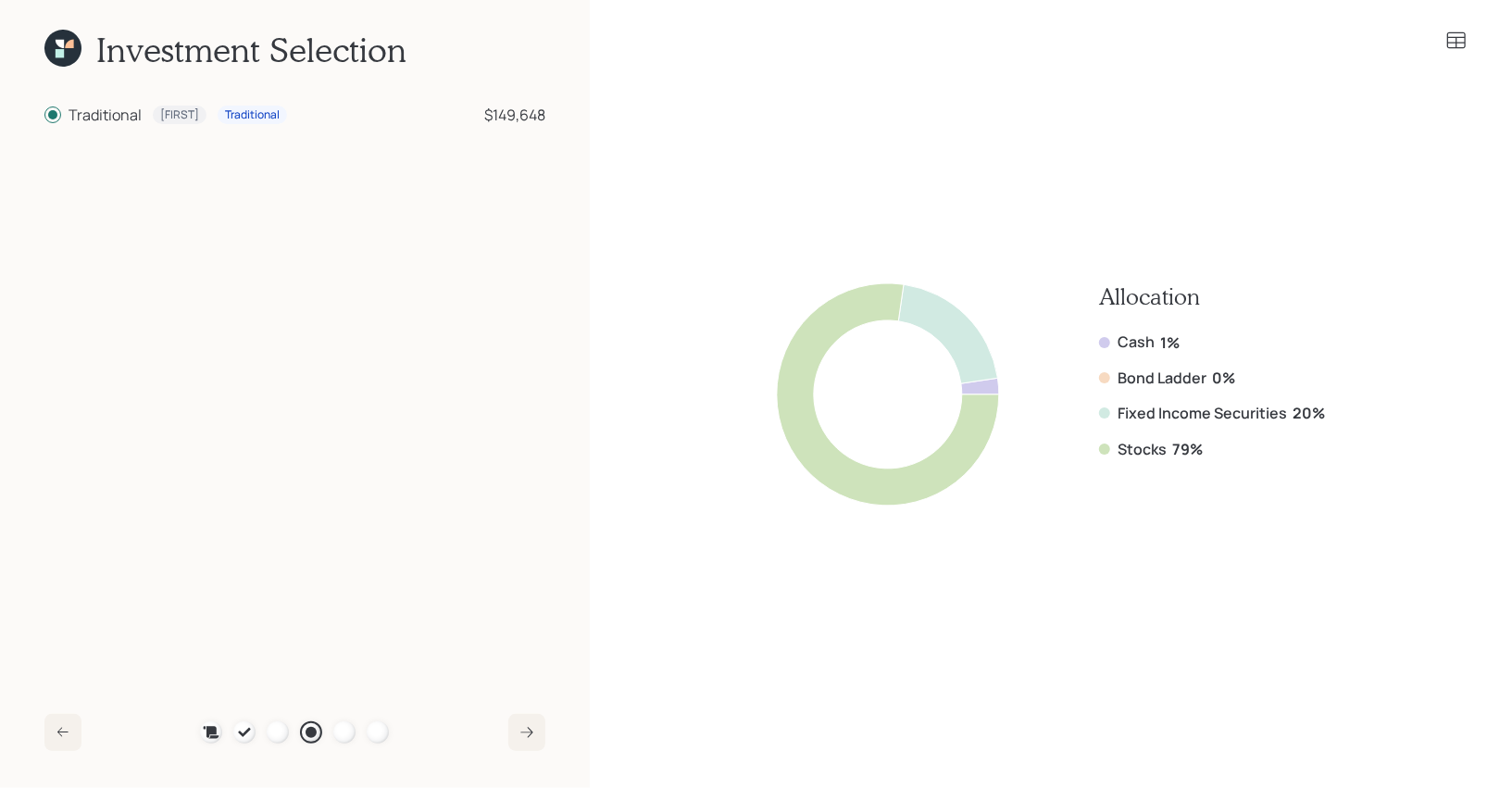 click 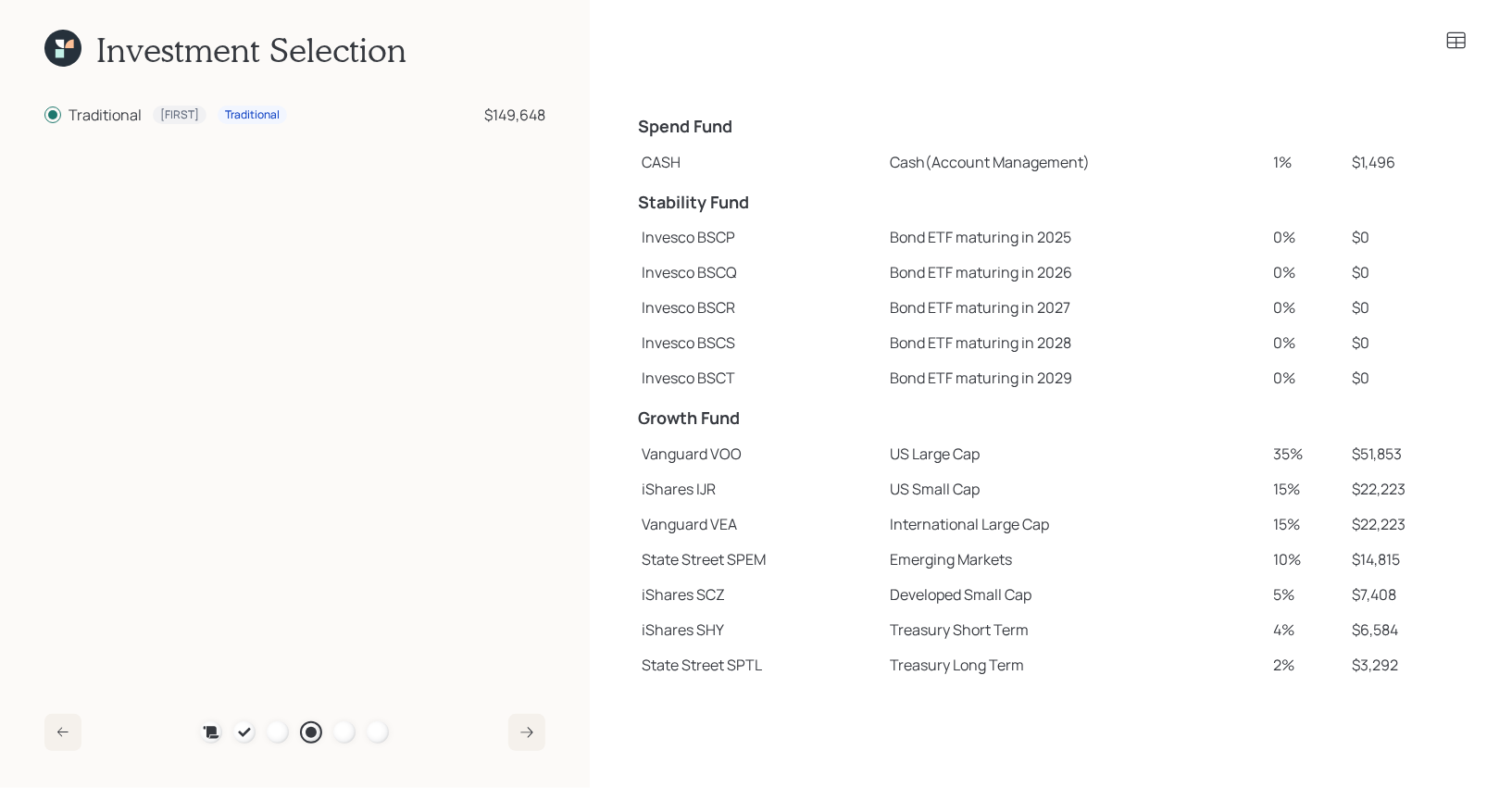 scroll, scrollTop: 177, scrollLeft: 0, axis: vertical 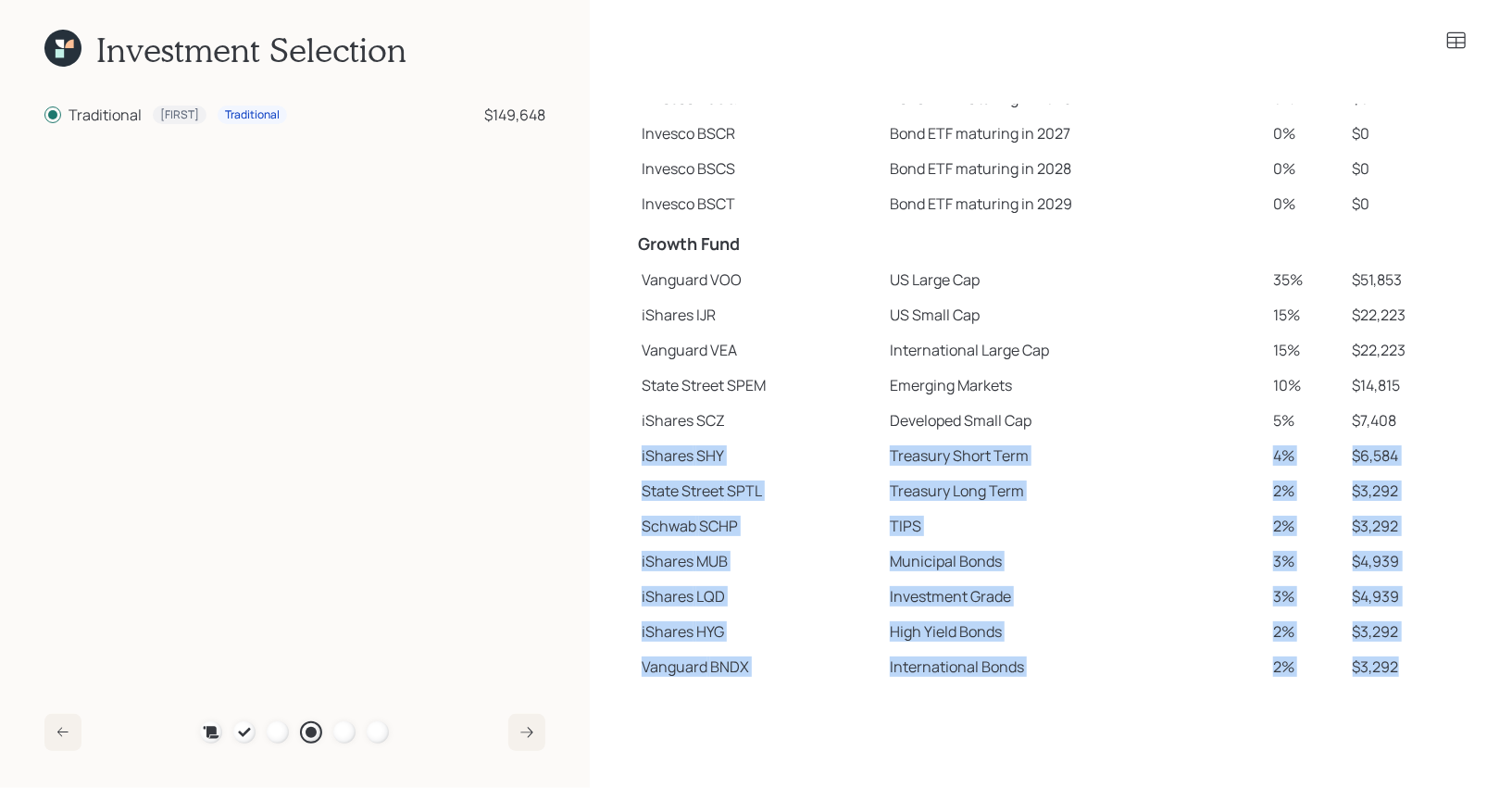drag, startPoint x: 1405, startPoint y: 669, endPoint x: 635, endPoint y: 459, distance: 798.1228 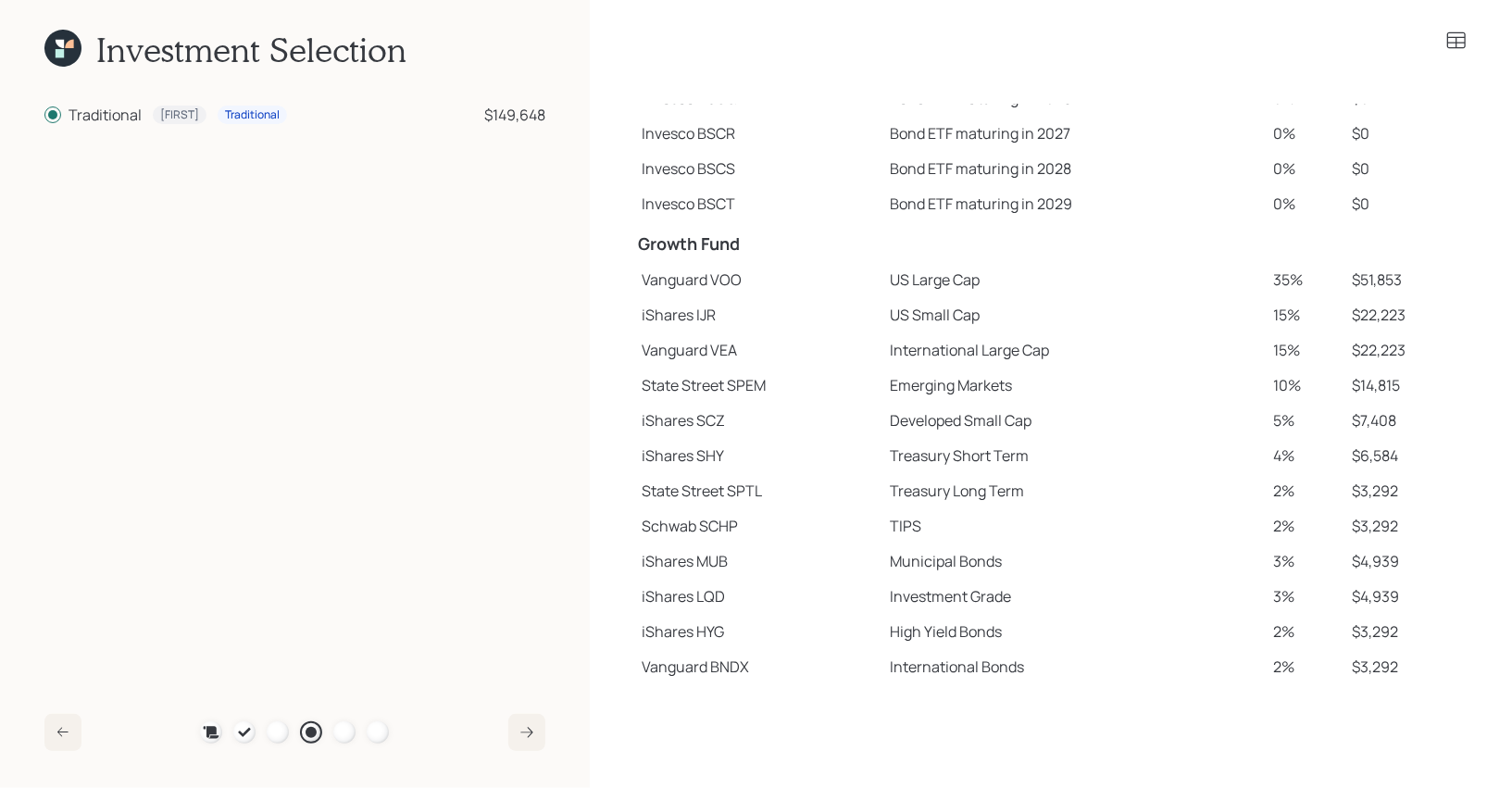 click 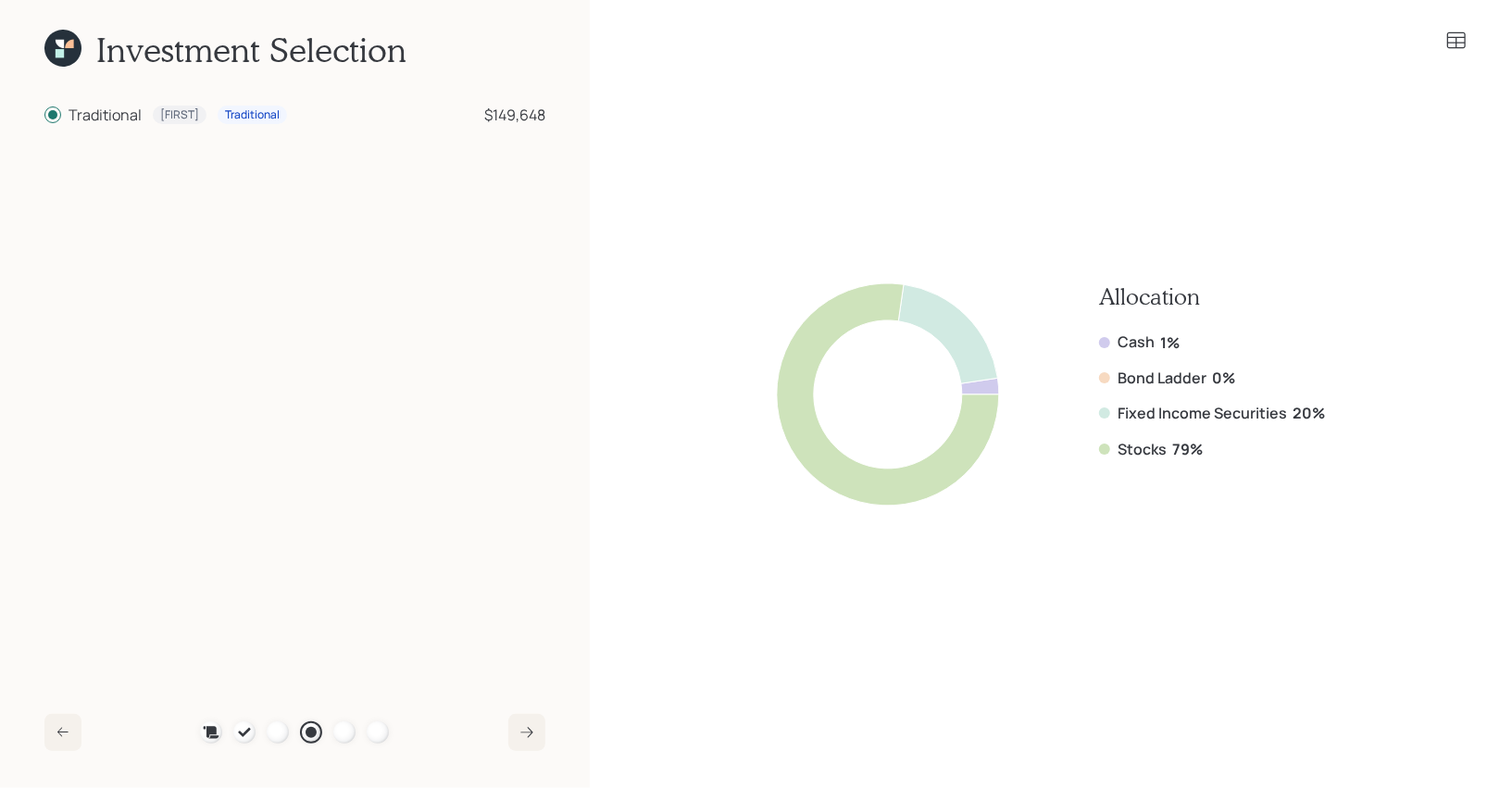 click 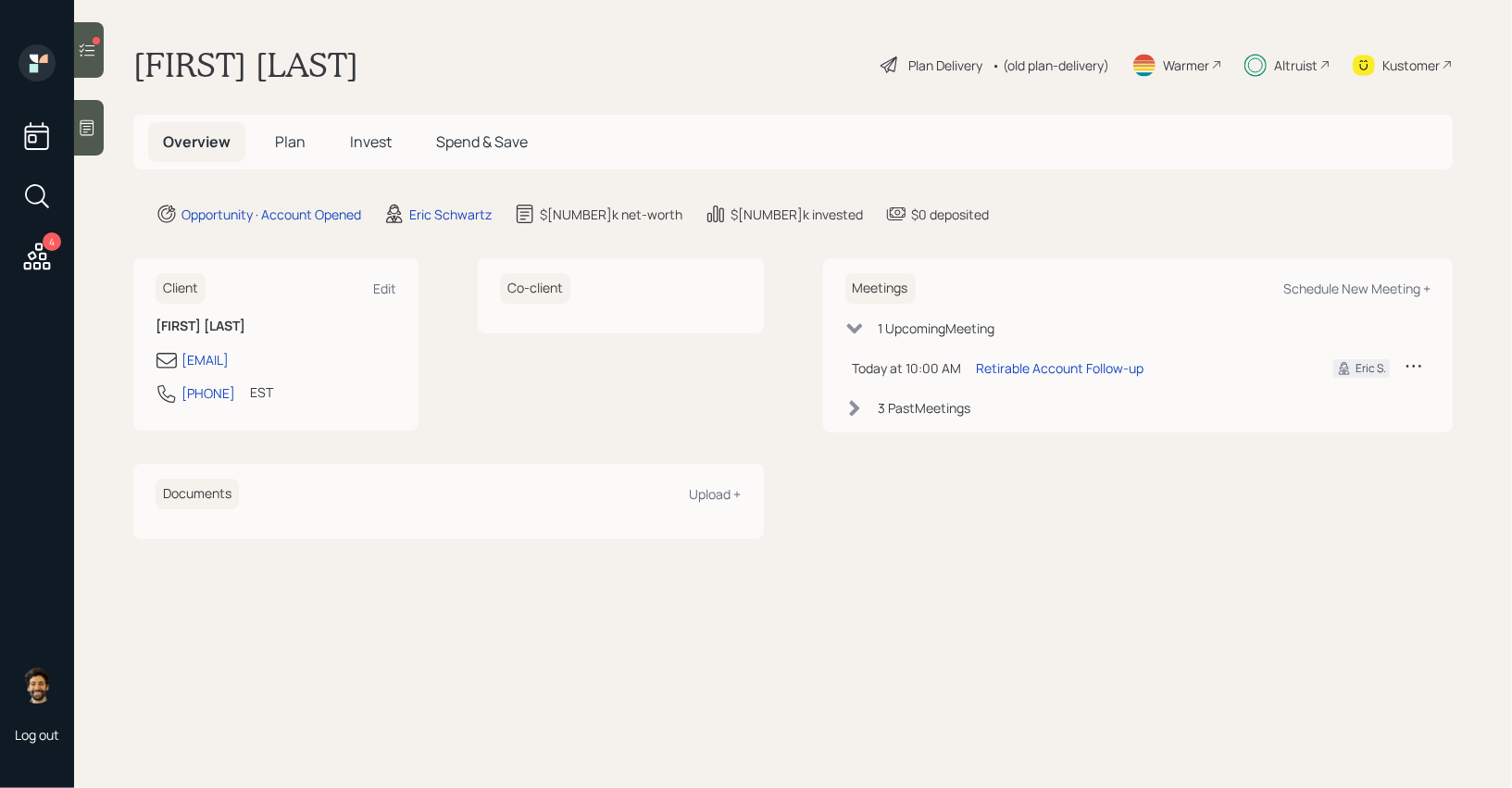 click on "• (old plan-delivery)" at bounding box center [1050, 65] 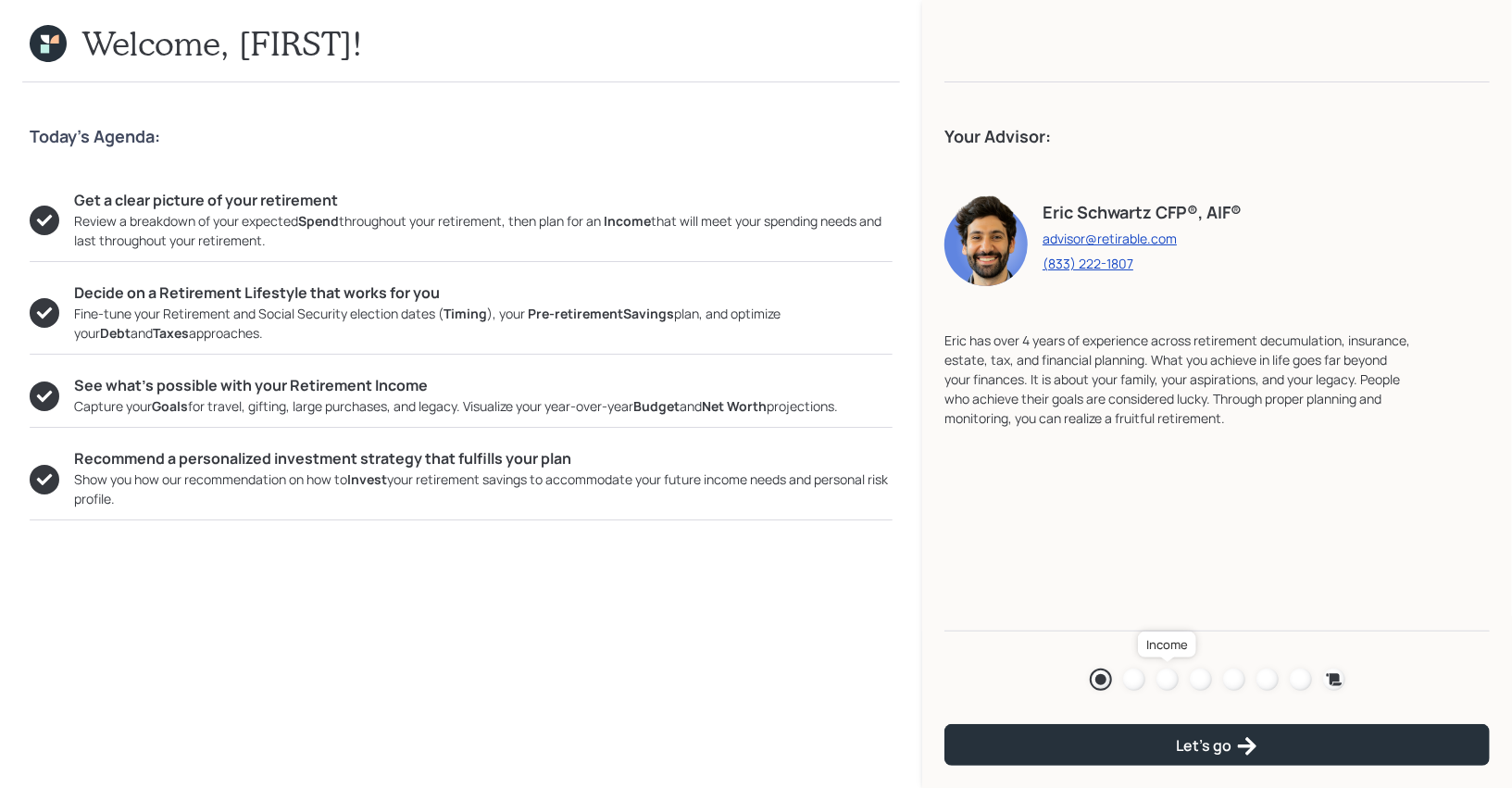click at bounding box center [1168, 680] 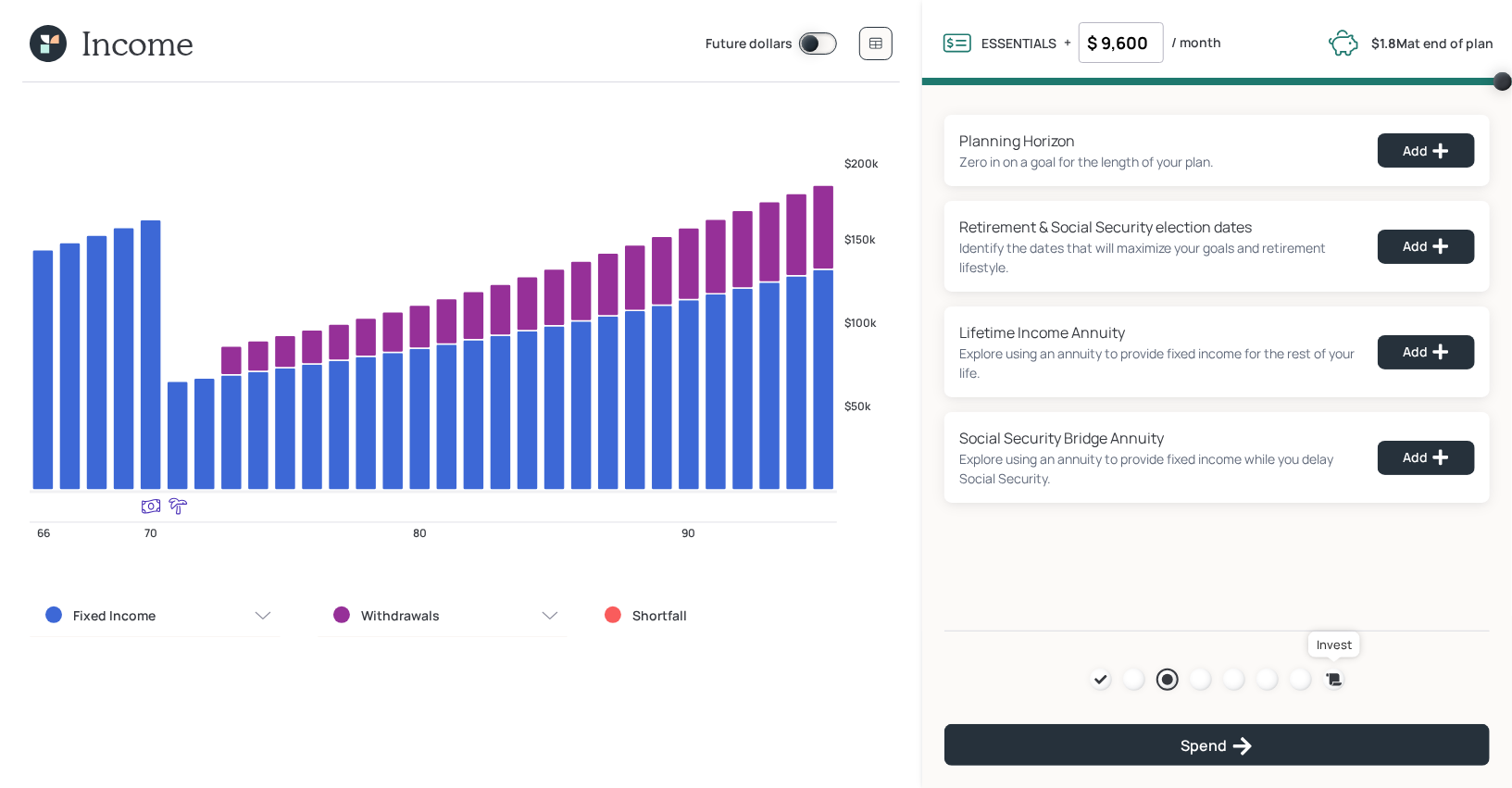 click 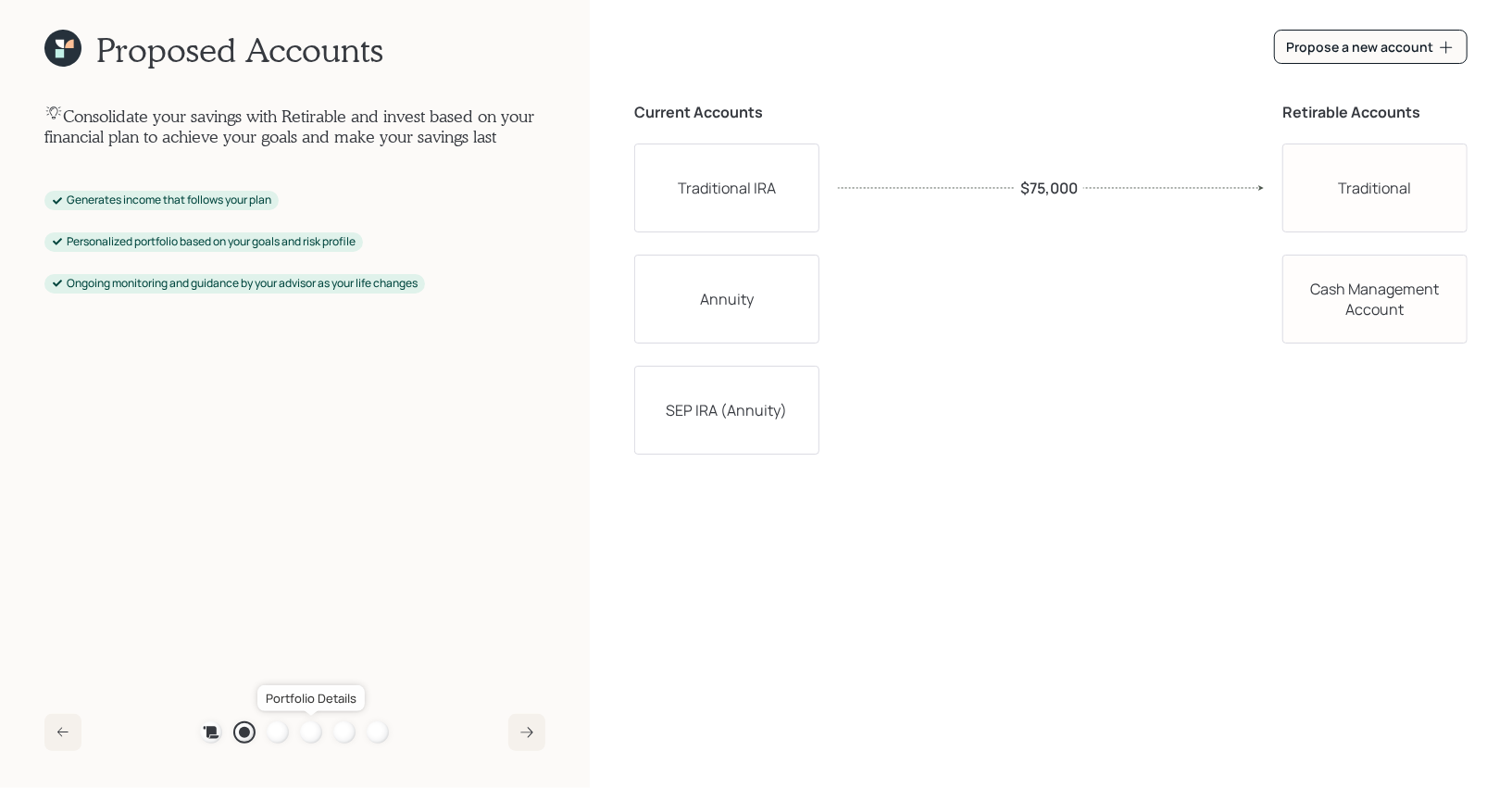 click at bounding box center [311, 732] 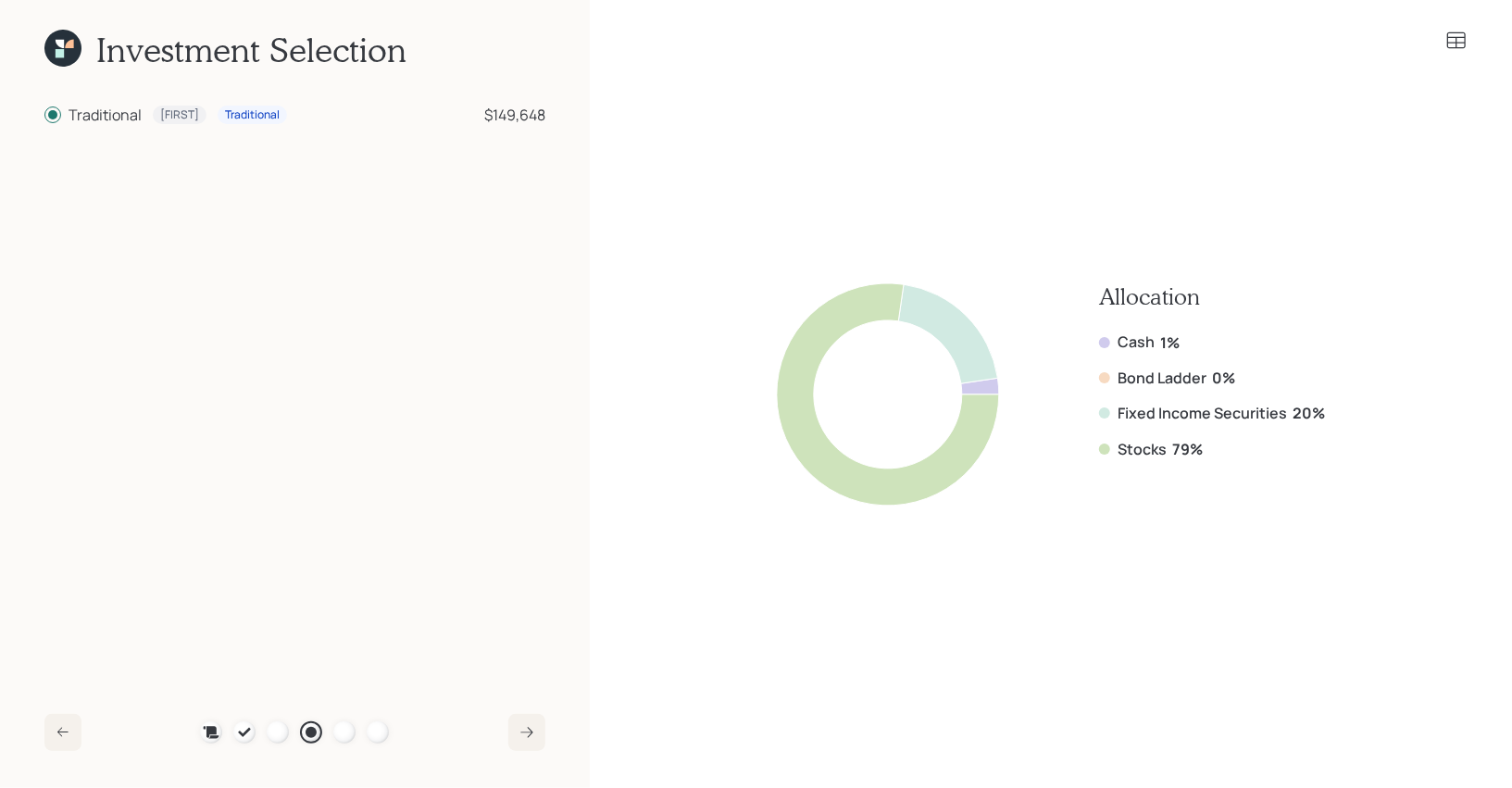 click 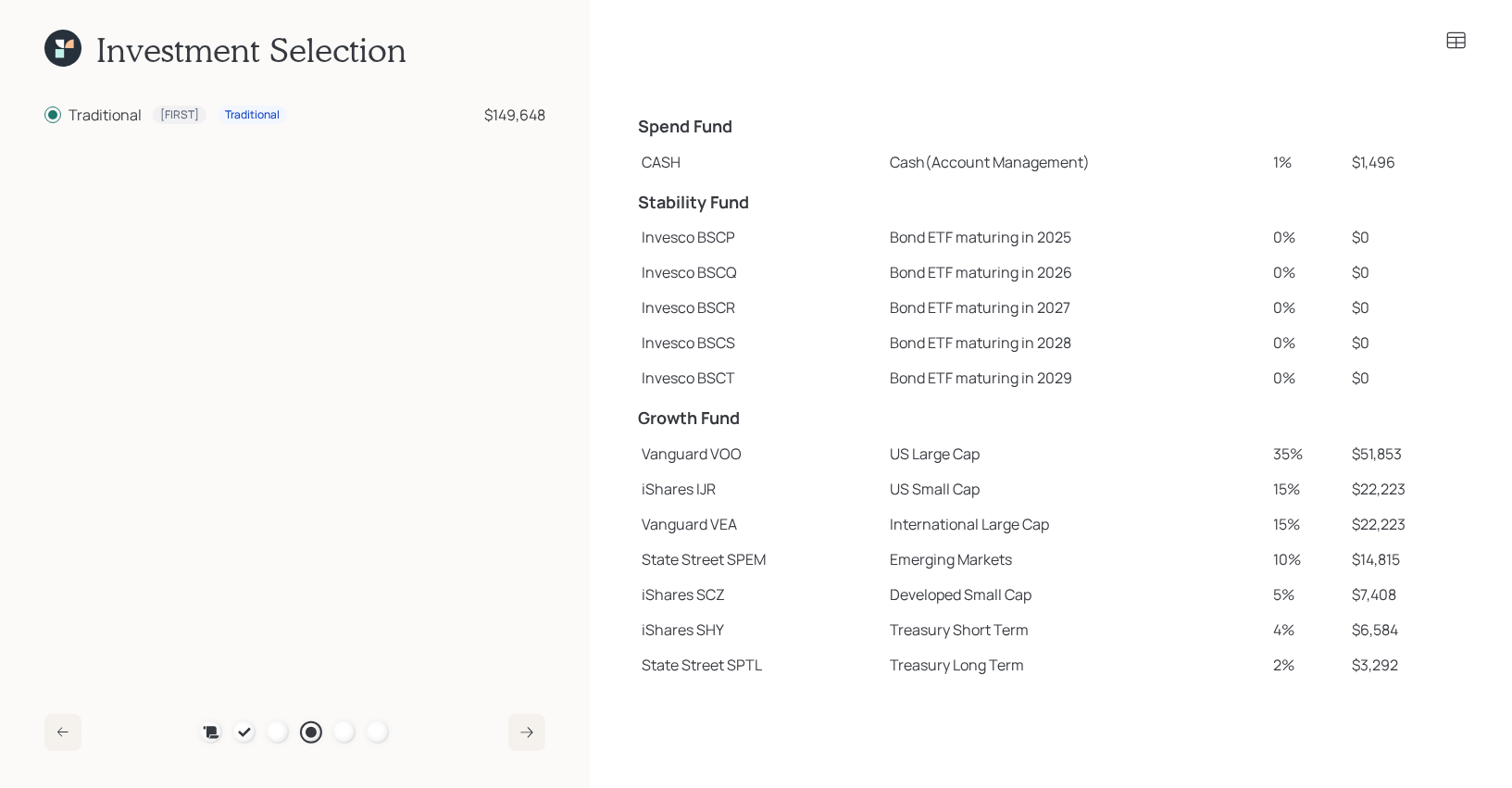 scroll, scrollTop: 177, scrollLeft: 0, axis: vertical 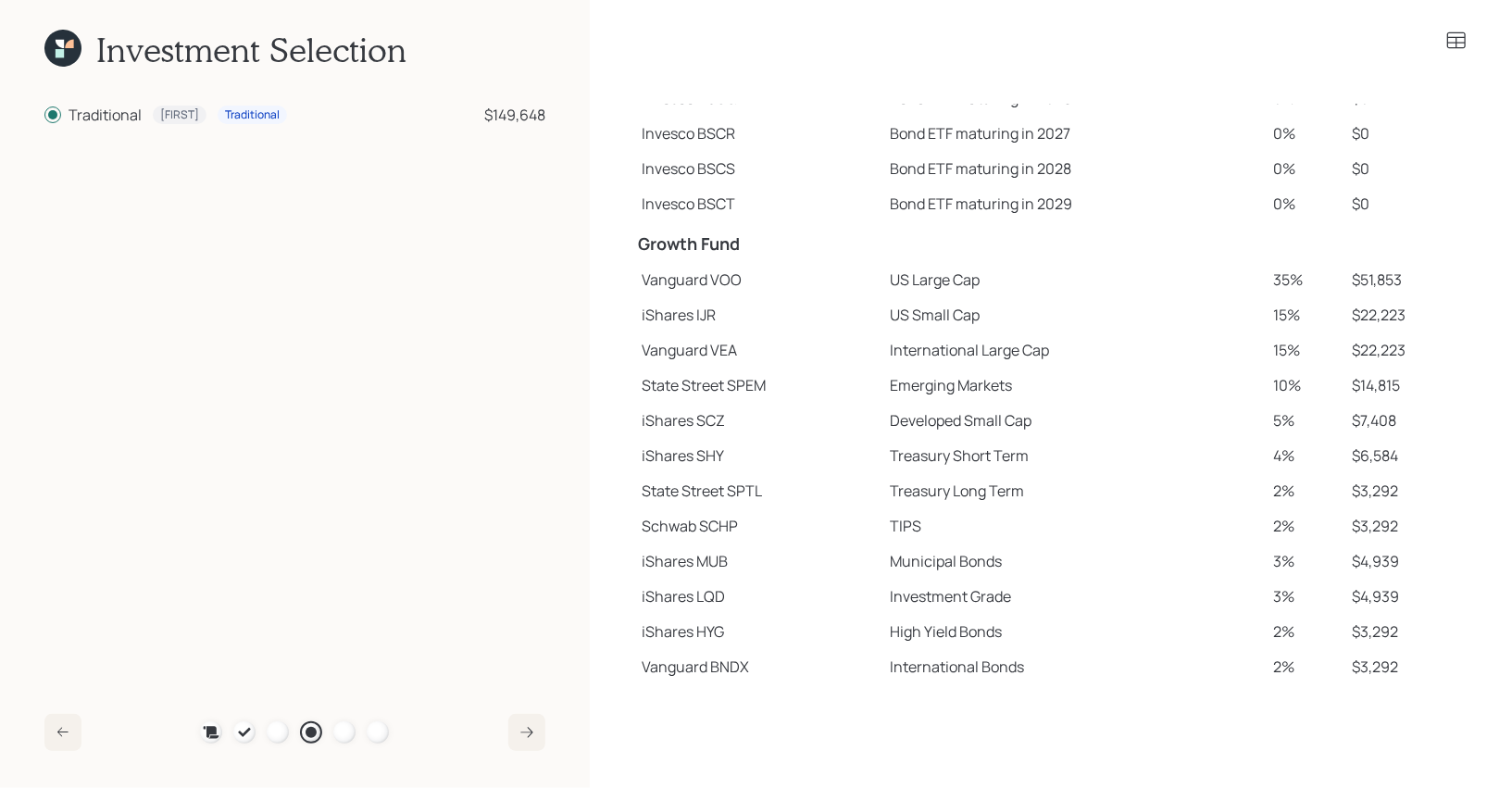 click 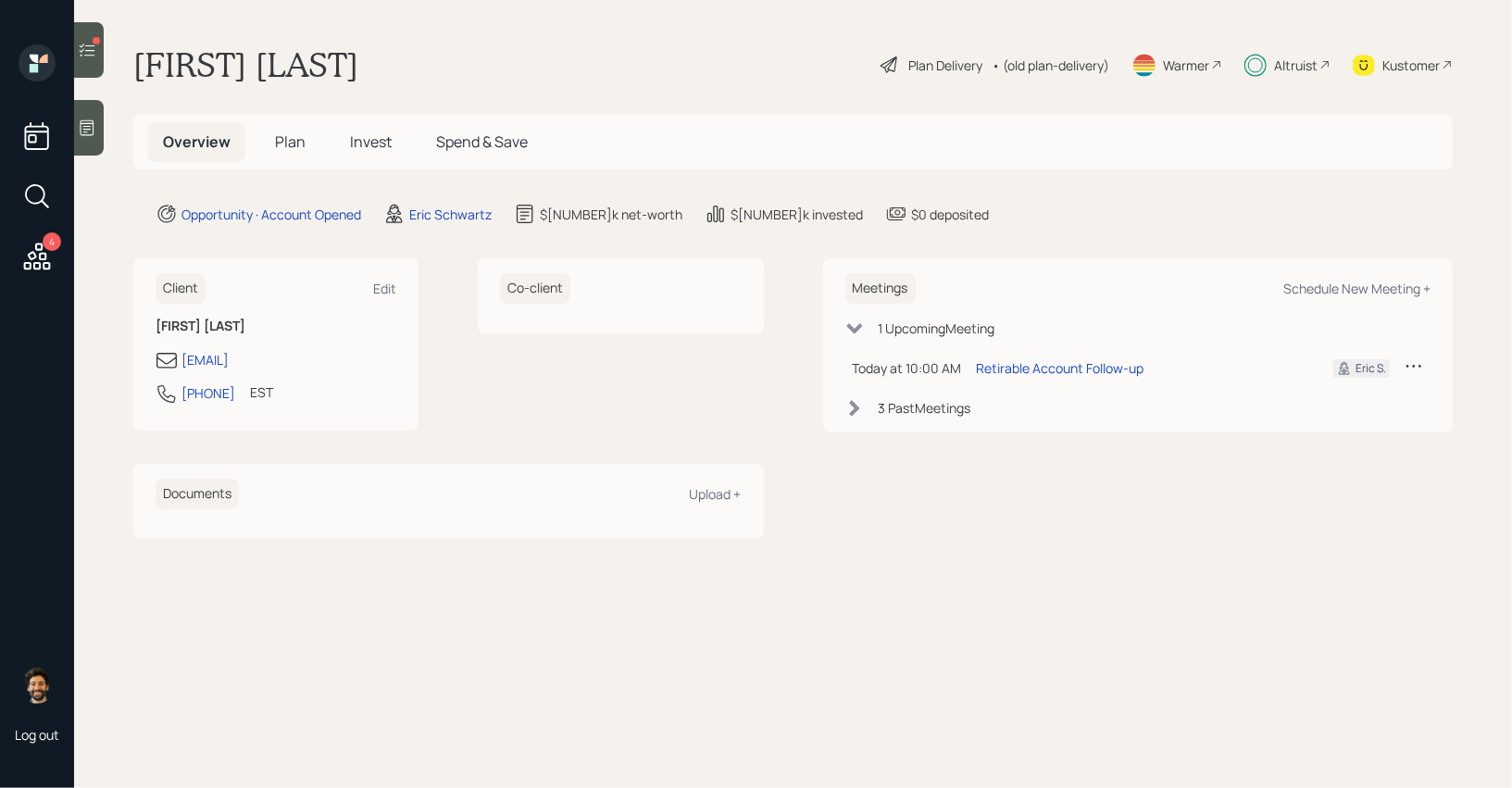 click at bounding box center [89, 50] 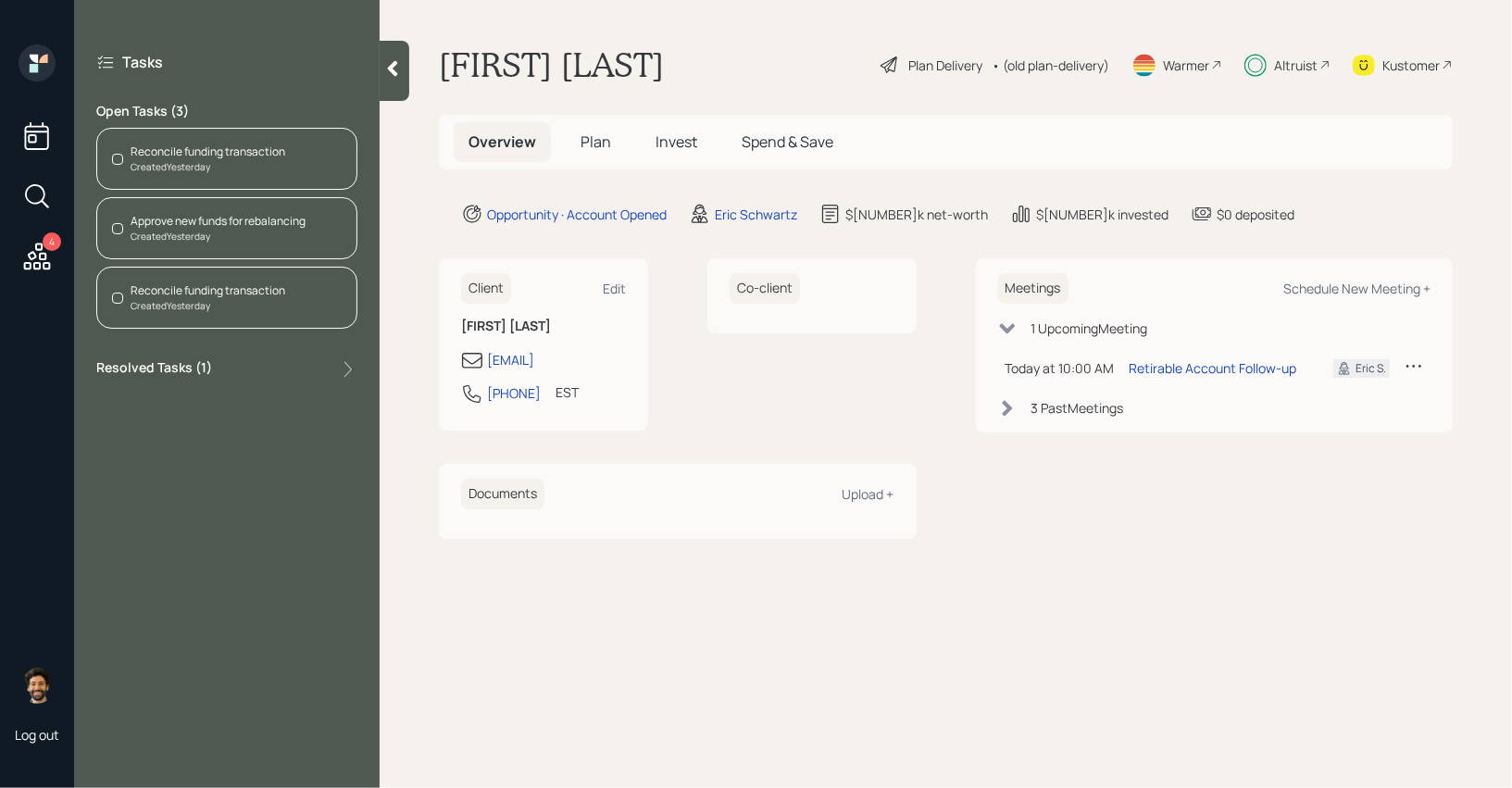 click on "Created  Yesterday" at bounding box center [207, 167] 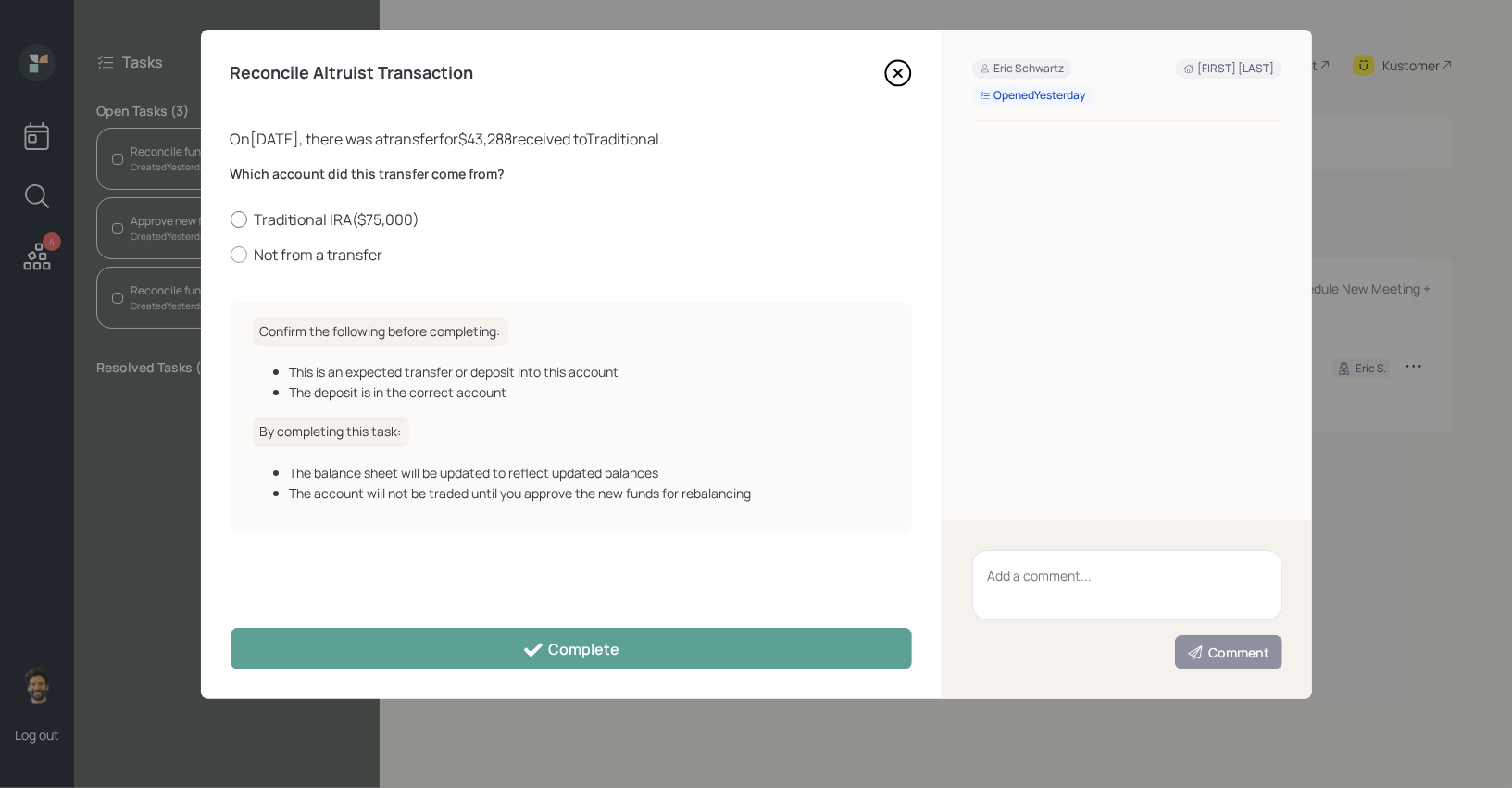 click on "Traditional IRA  ( $75,000 )" at bounding box center (571, 219) 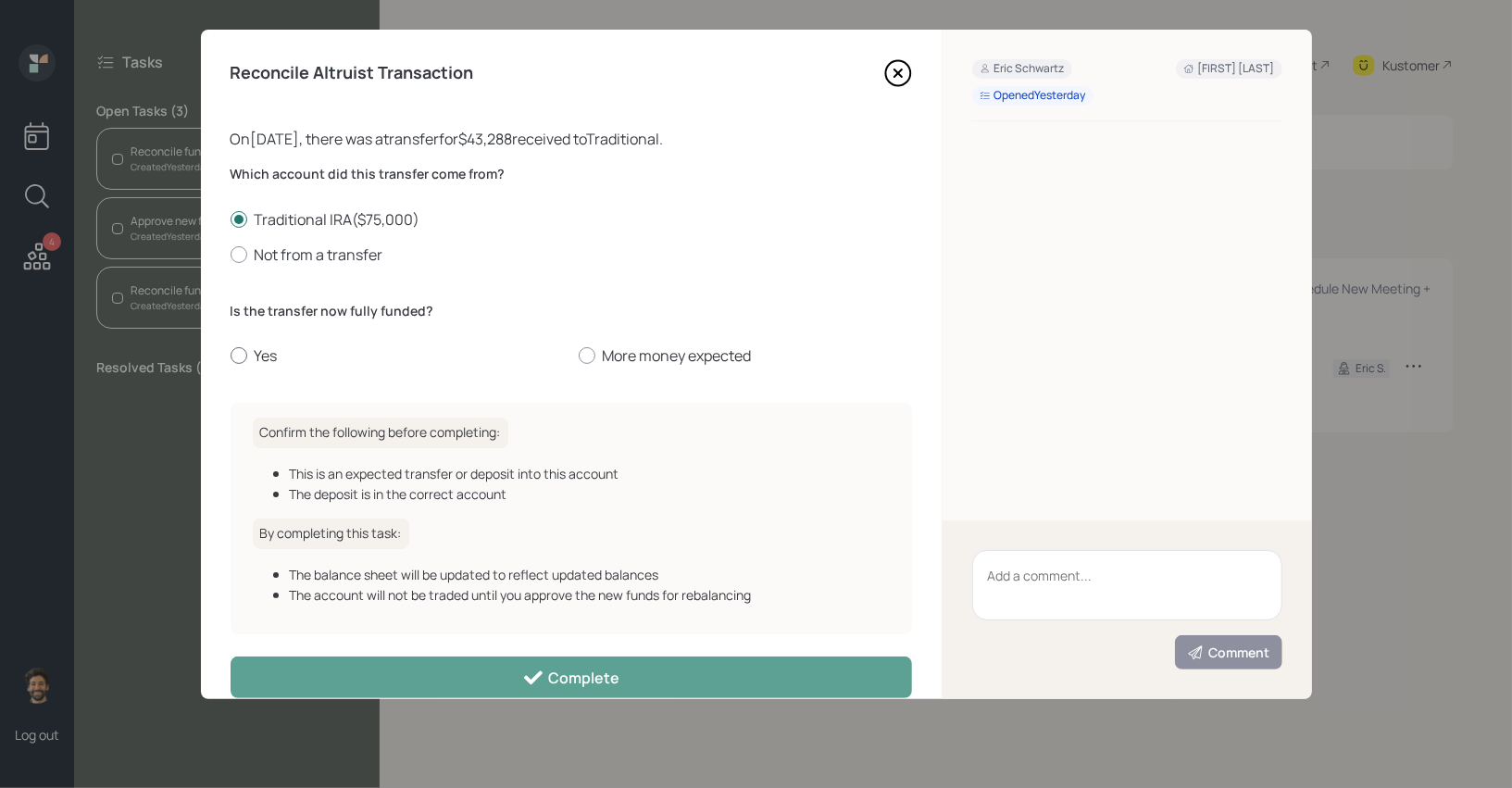 click on "Yes" at bounding box center [397, 356] 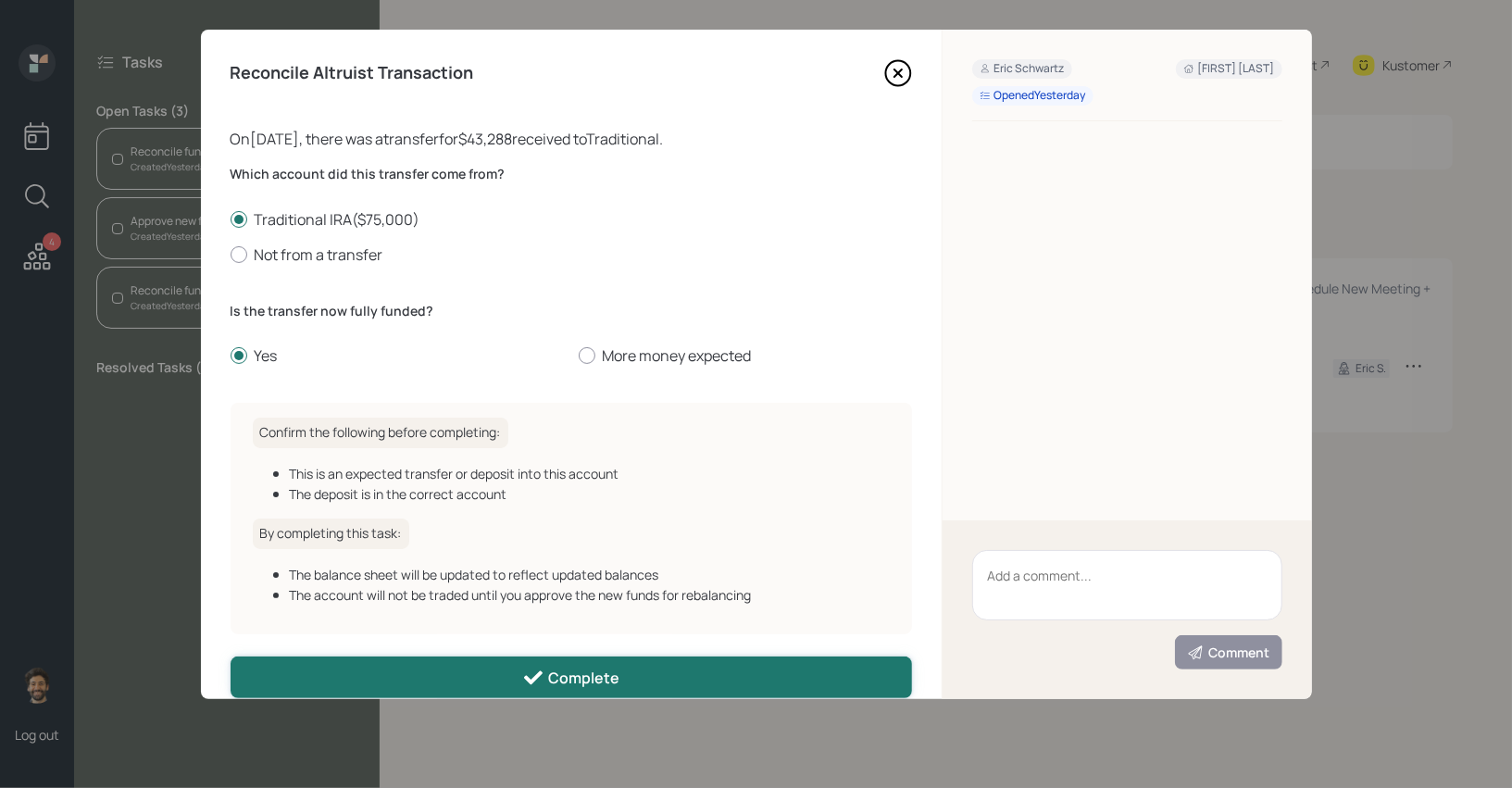 click on "Complete" at bounding box center (571, 677) 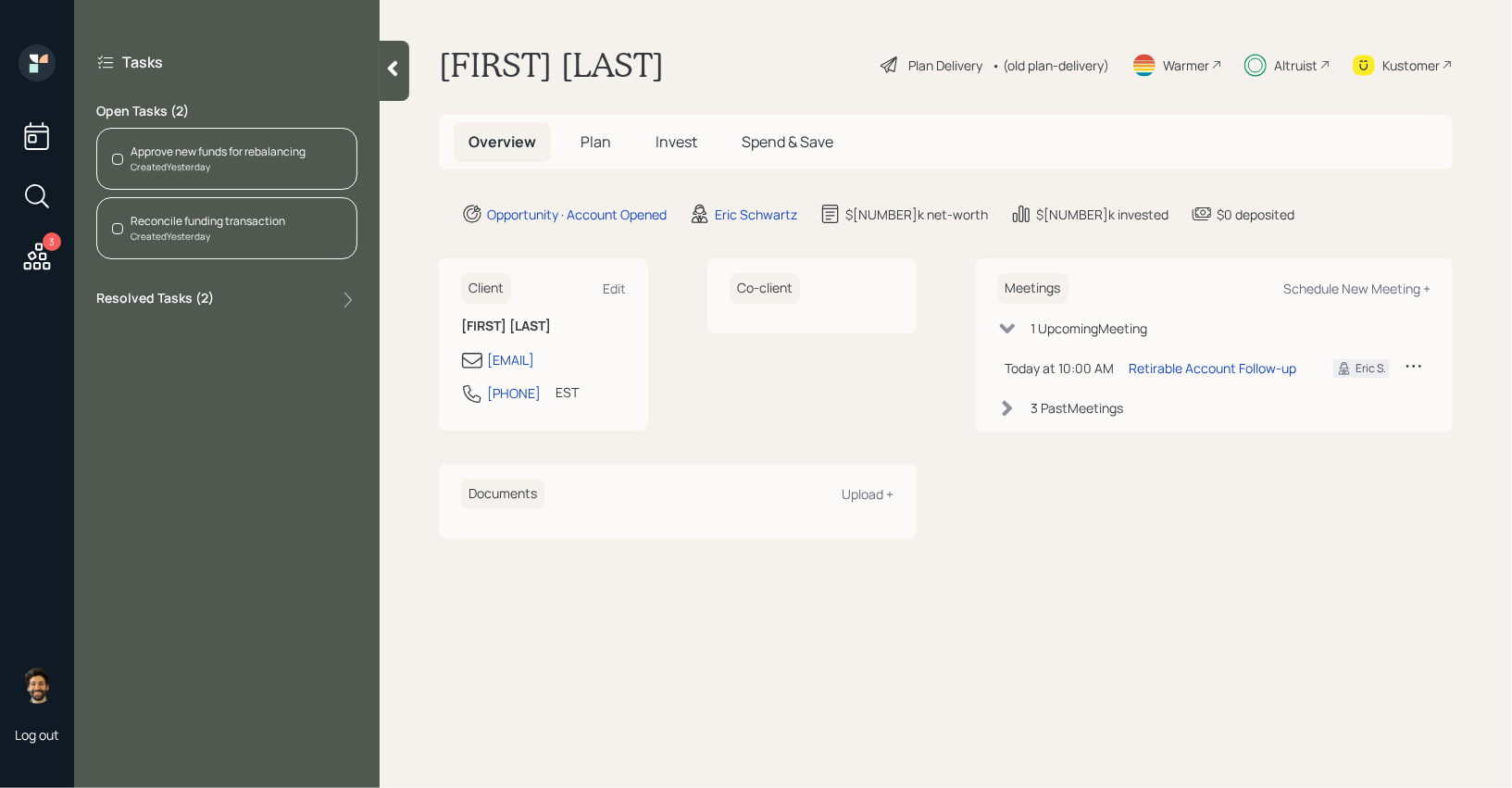 click on "Approve new funds for rebalancing" at bounding box center [218, 152] 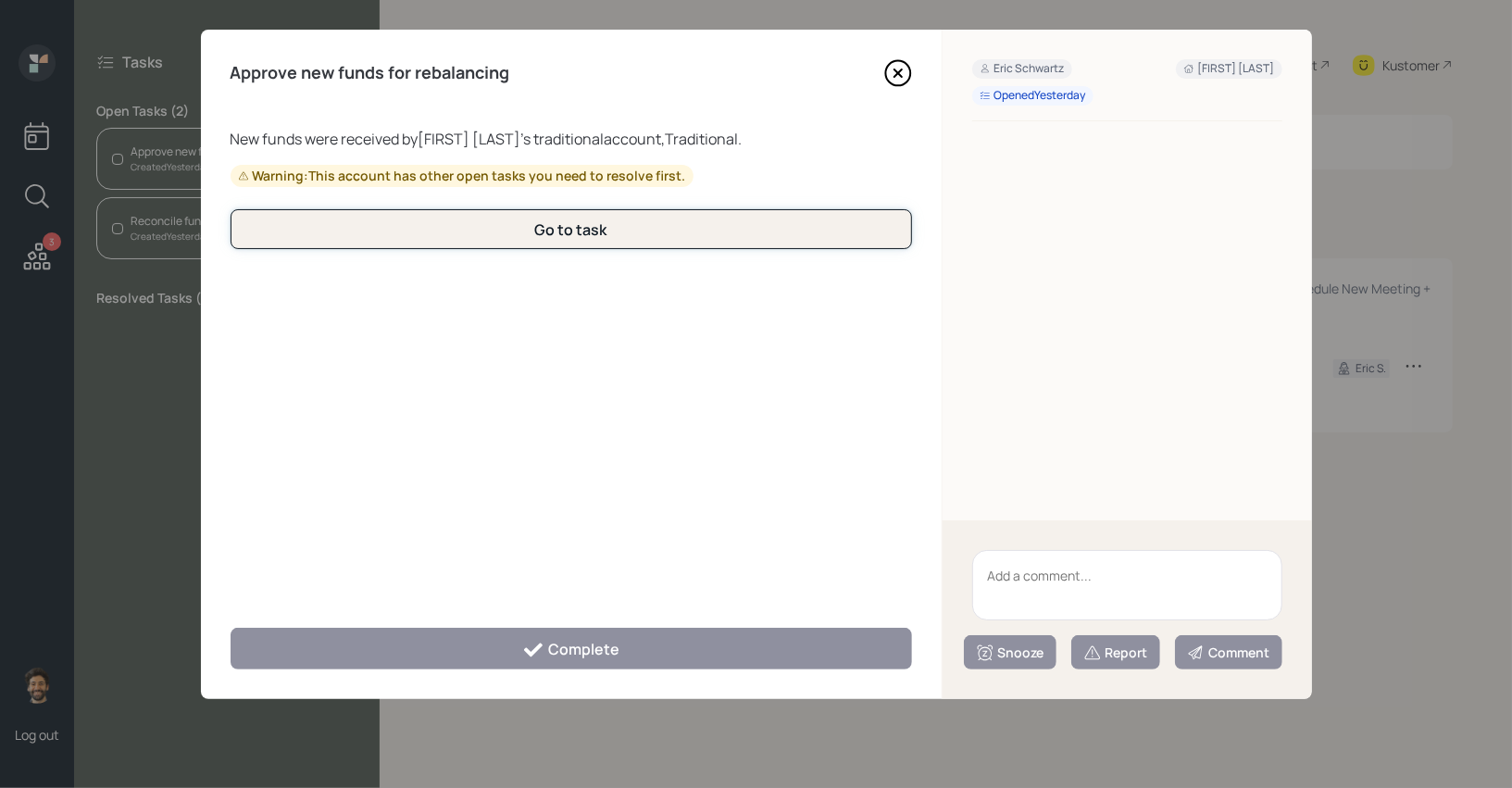 click on "Go to task" at bounding box center (571, 229) 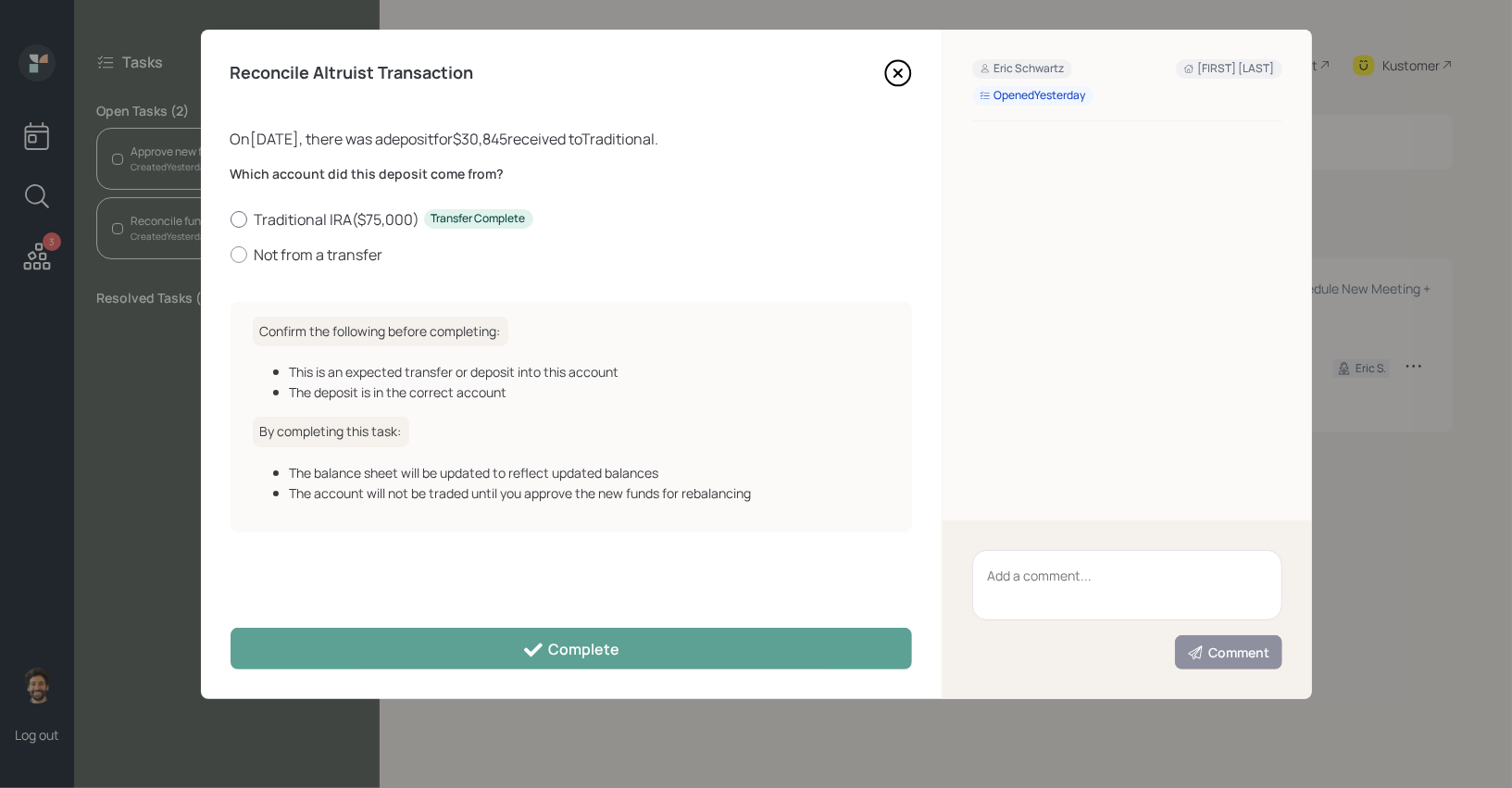 click on "Traditional IRA  ( $75,000 )   Transfer Complete" at bounding box center [571, 219] 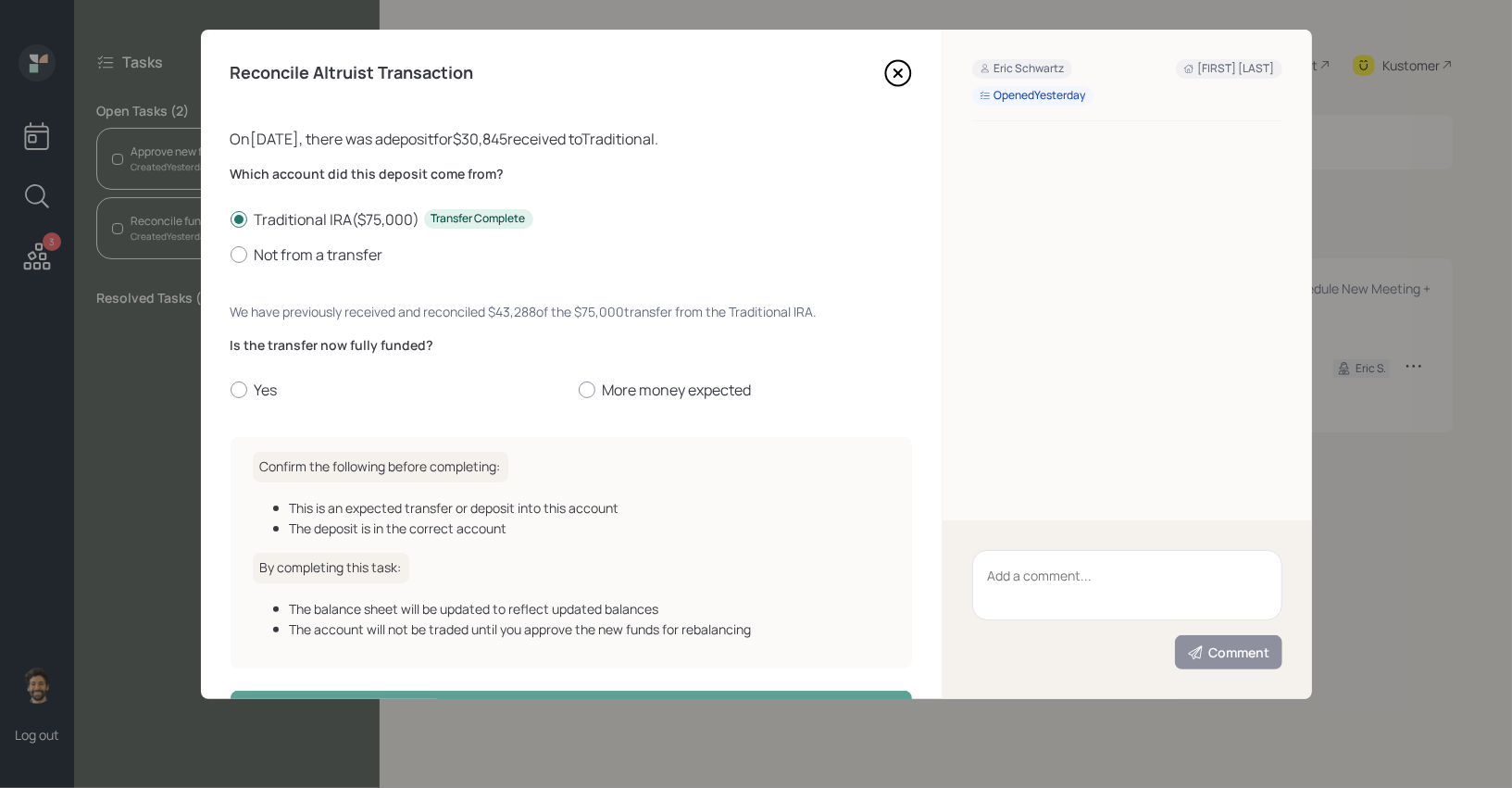 scroll, scrollTop: 66, scrollLeft: 0, axis: vertical 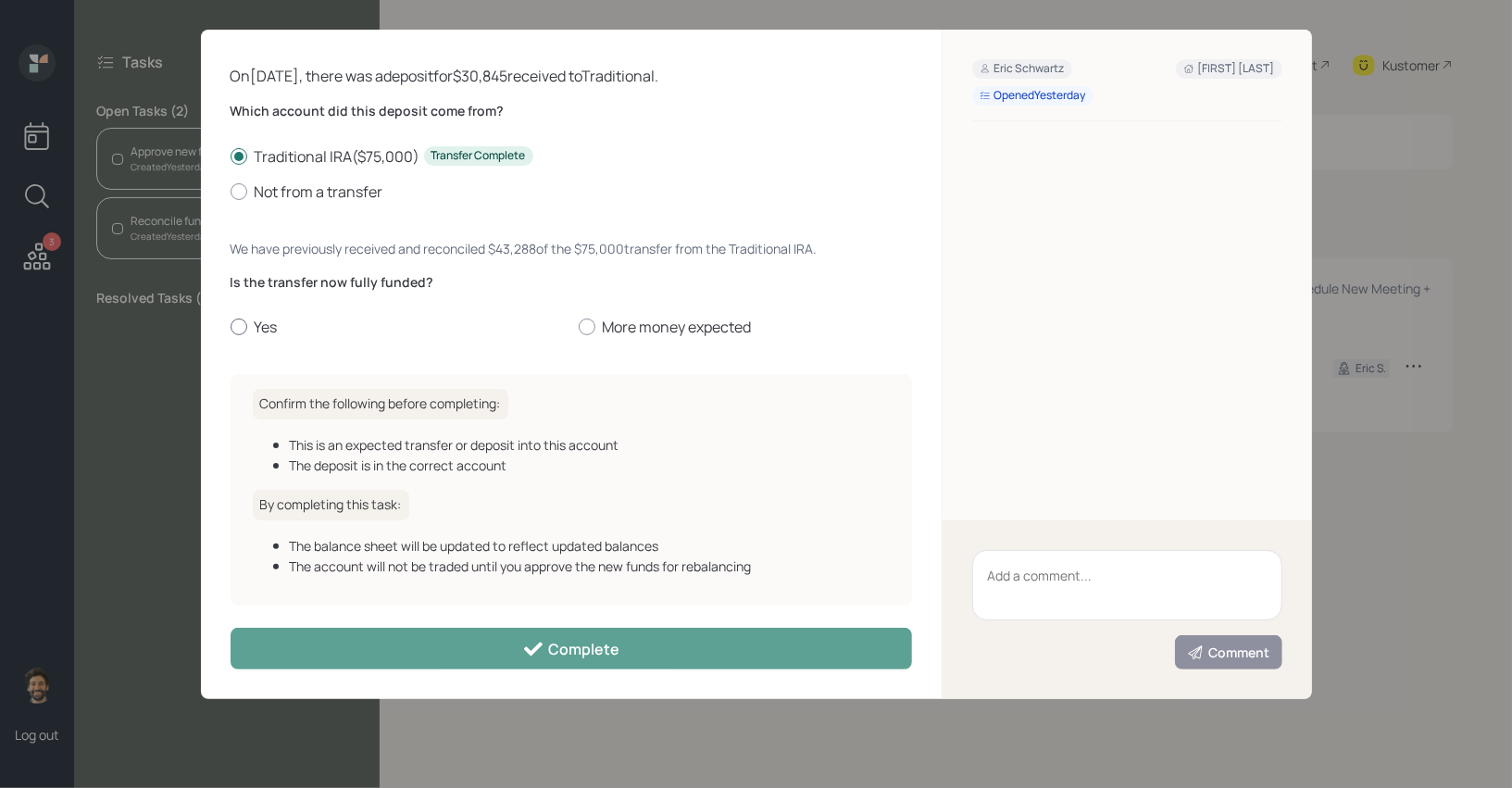 click on "Yes" at bounding box center [397, 327] 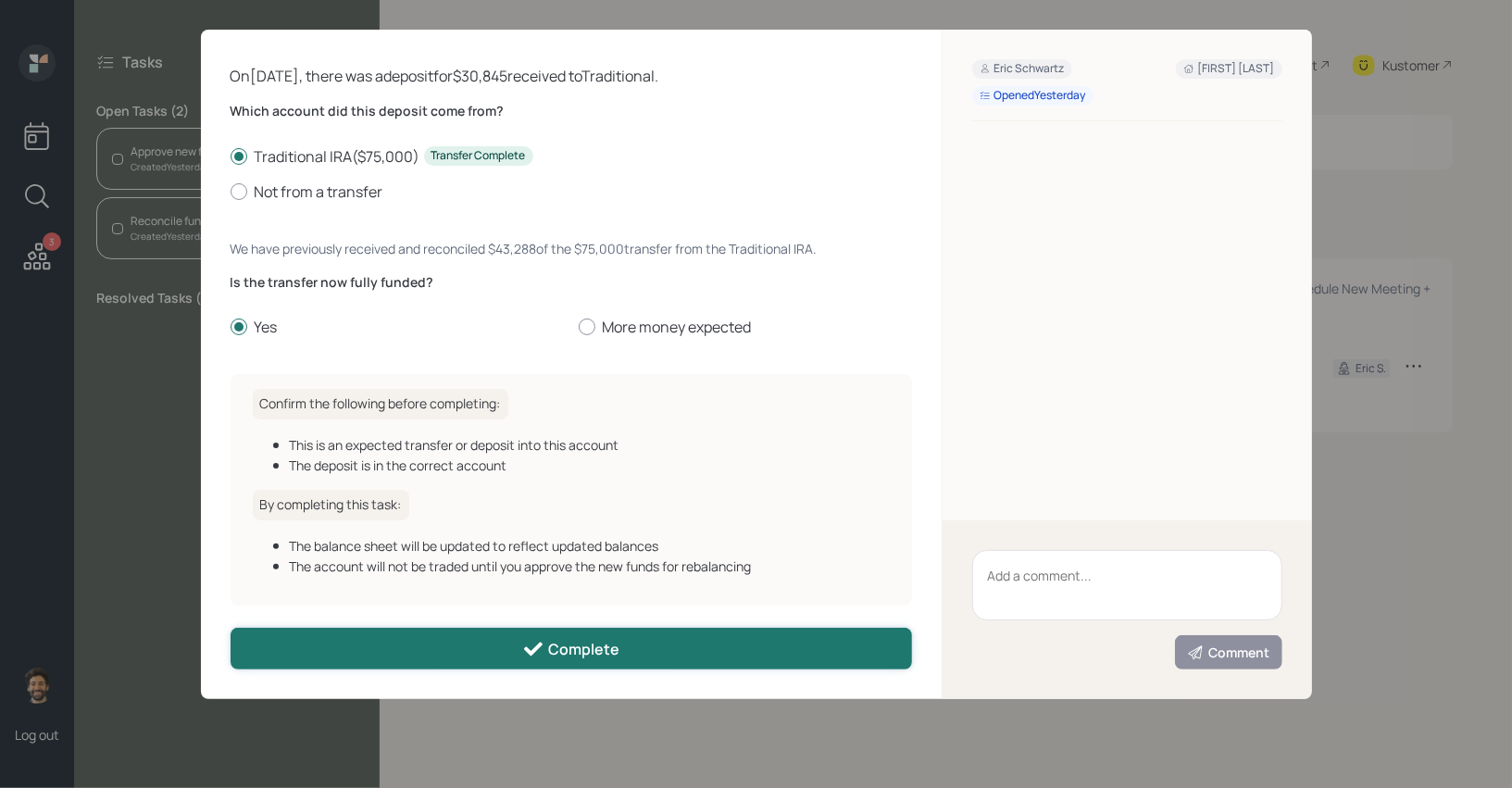 click on "Complete" at bounding box center (571, 648) 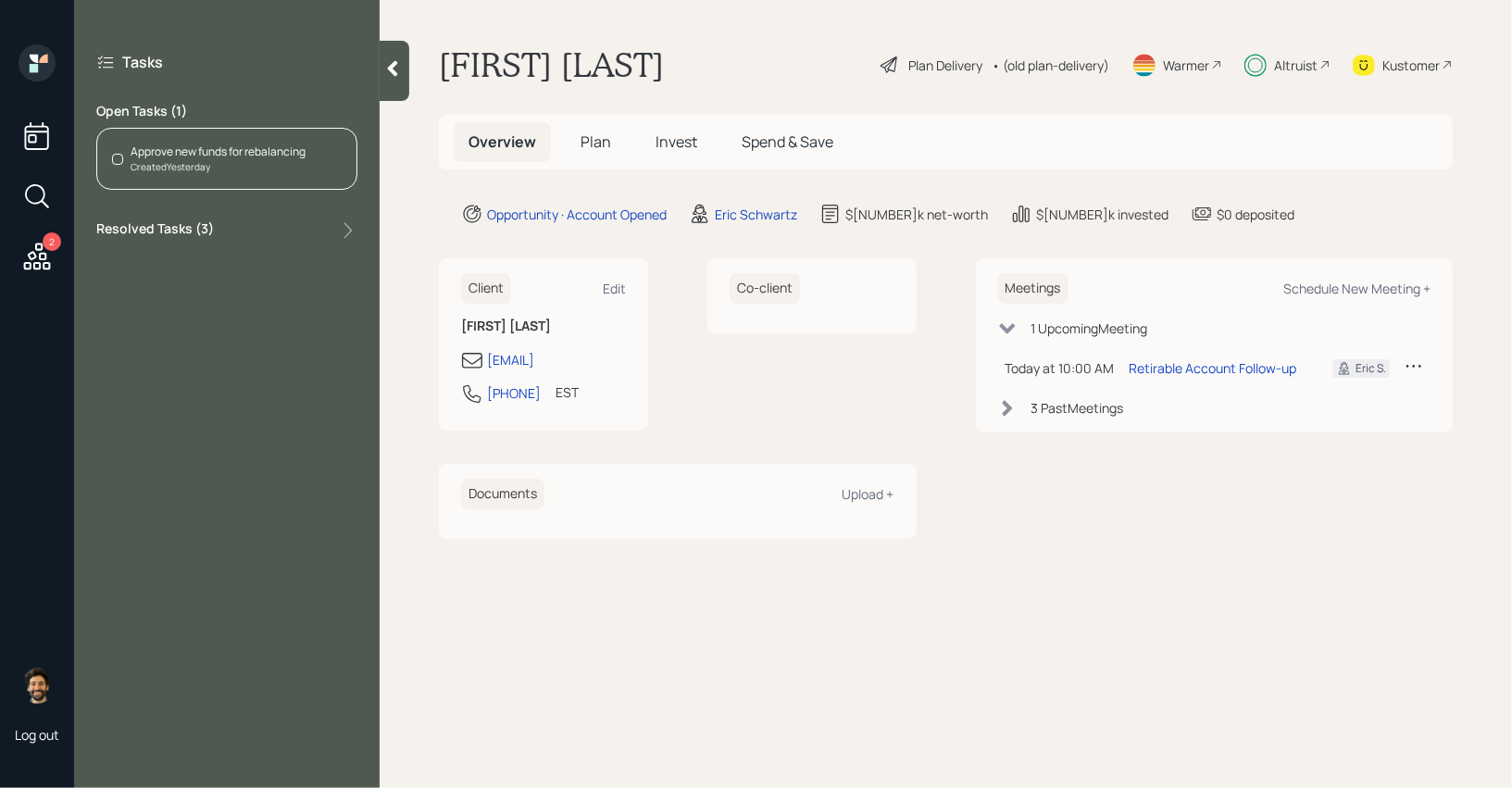 click on "Approve new funds for rebalancing" at bounding box center [218, 152] 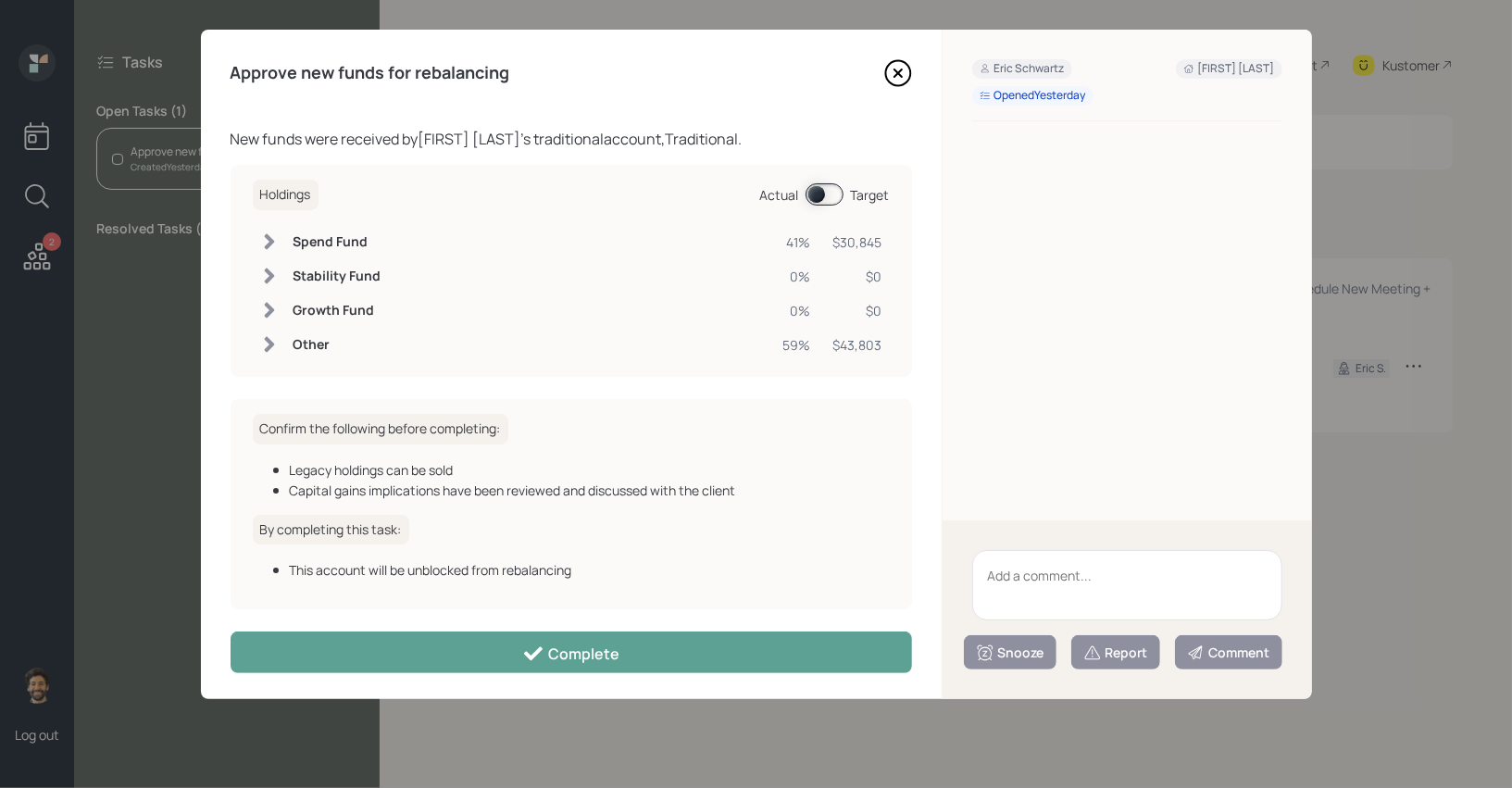 scroll, scrollTop: 6, scrollLeft: 0, axis: vertical 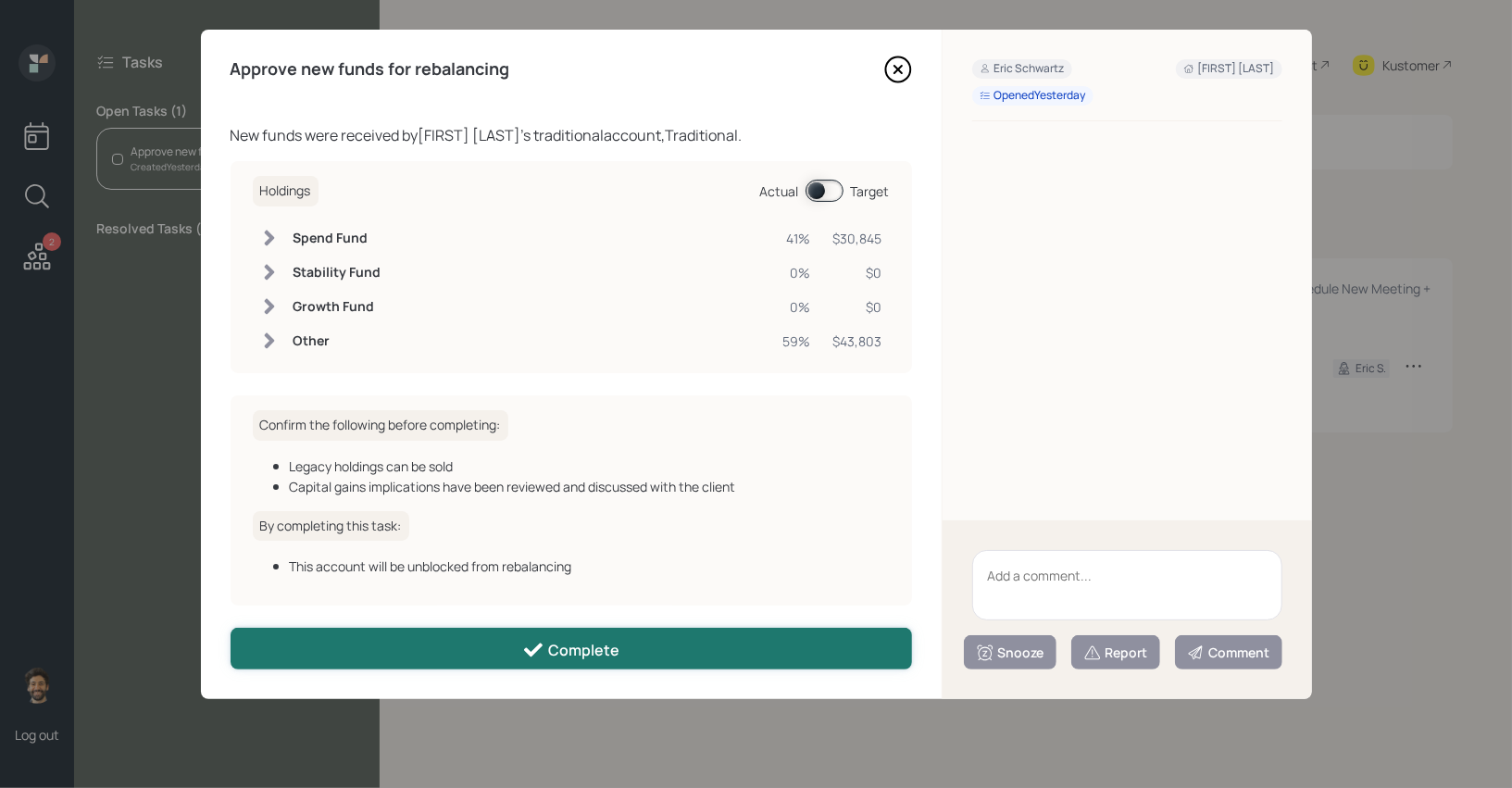 click on "Complete" at bounding box center [571, 648] 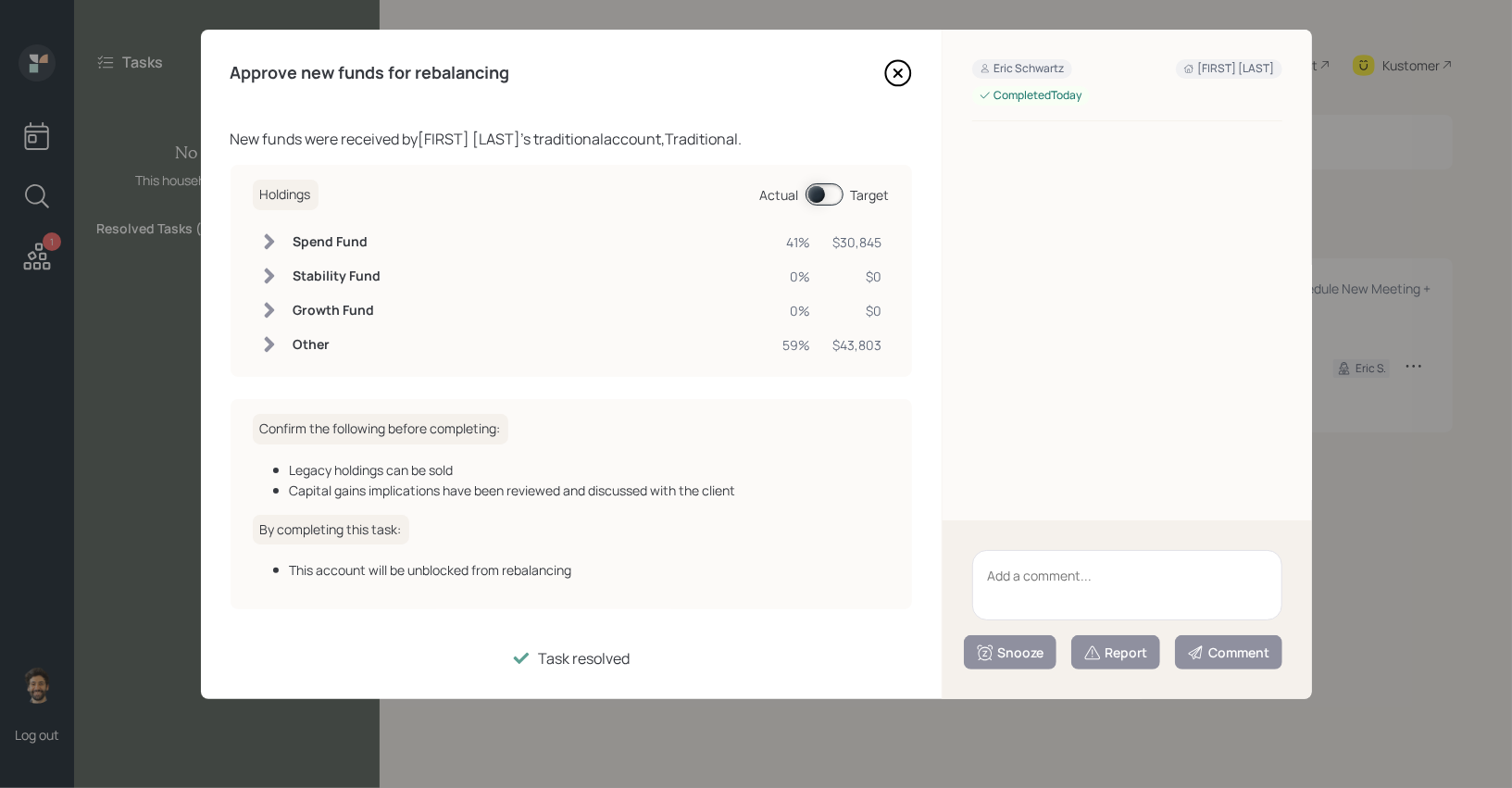 scroll, scrollTop: 0, scrollLeft: 0, axis: both 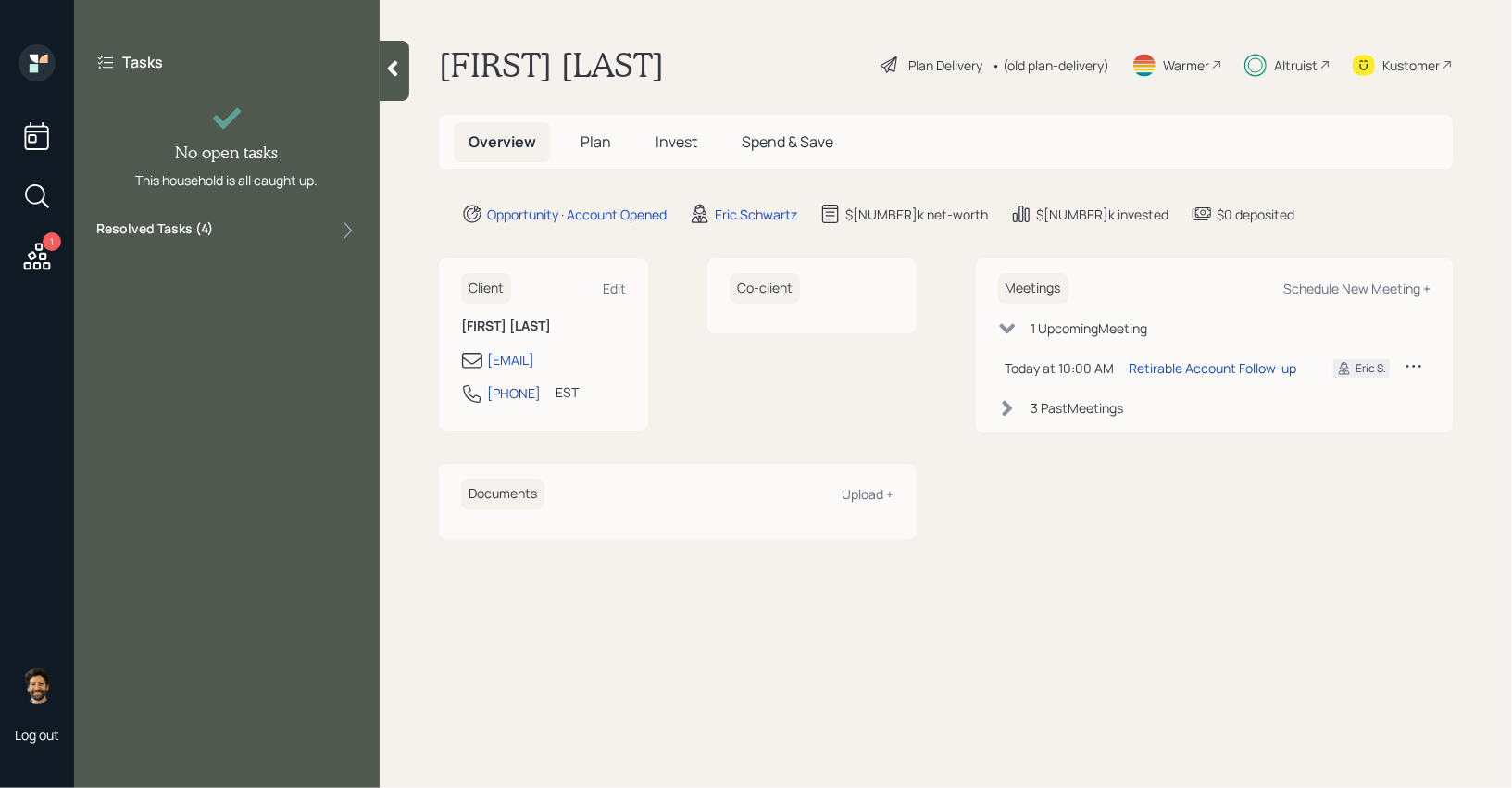 click on "• (old plan-delivery)" at bounding box center (1050, 65) 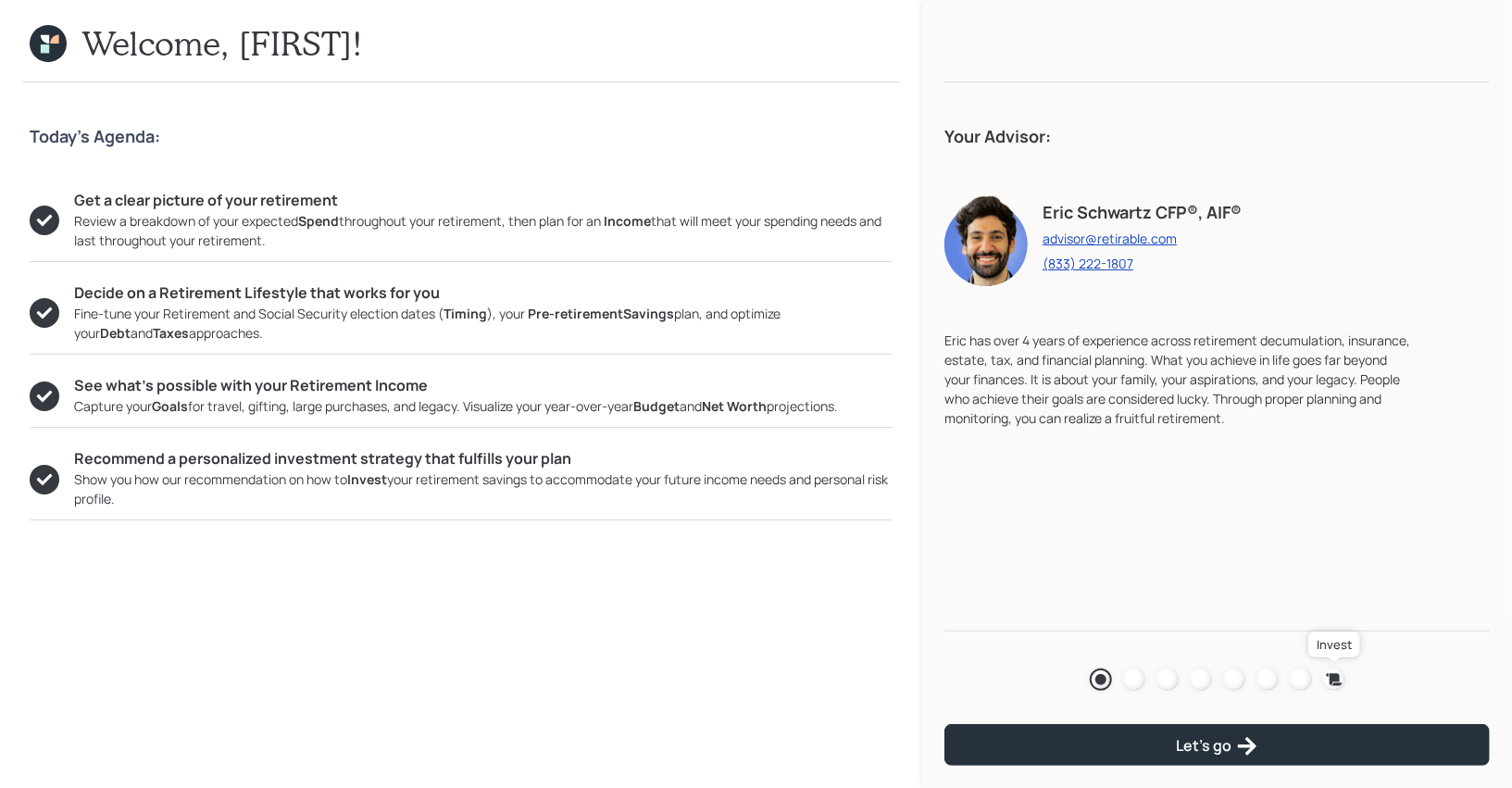click 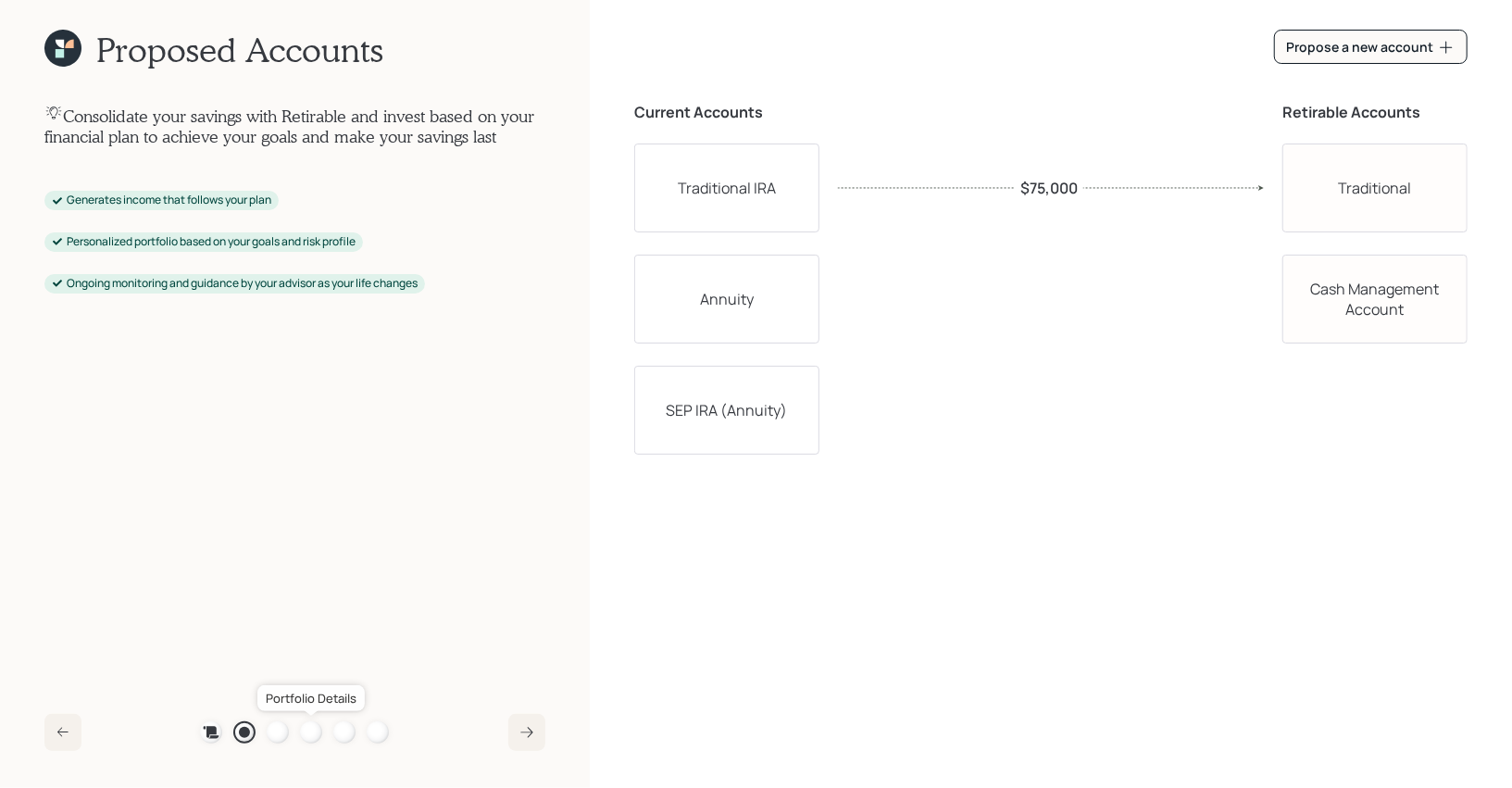 click at bounding box center (311, 732) 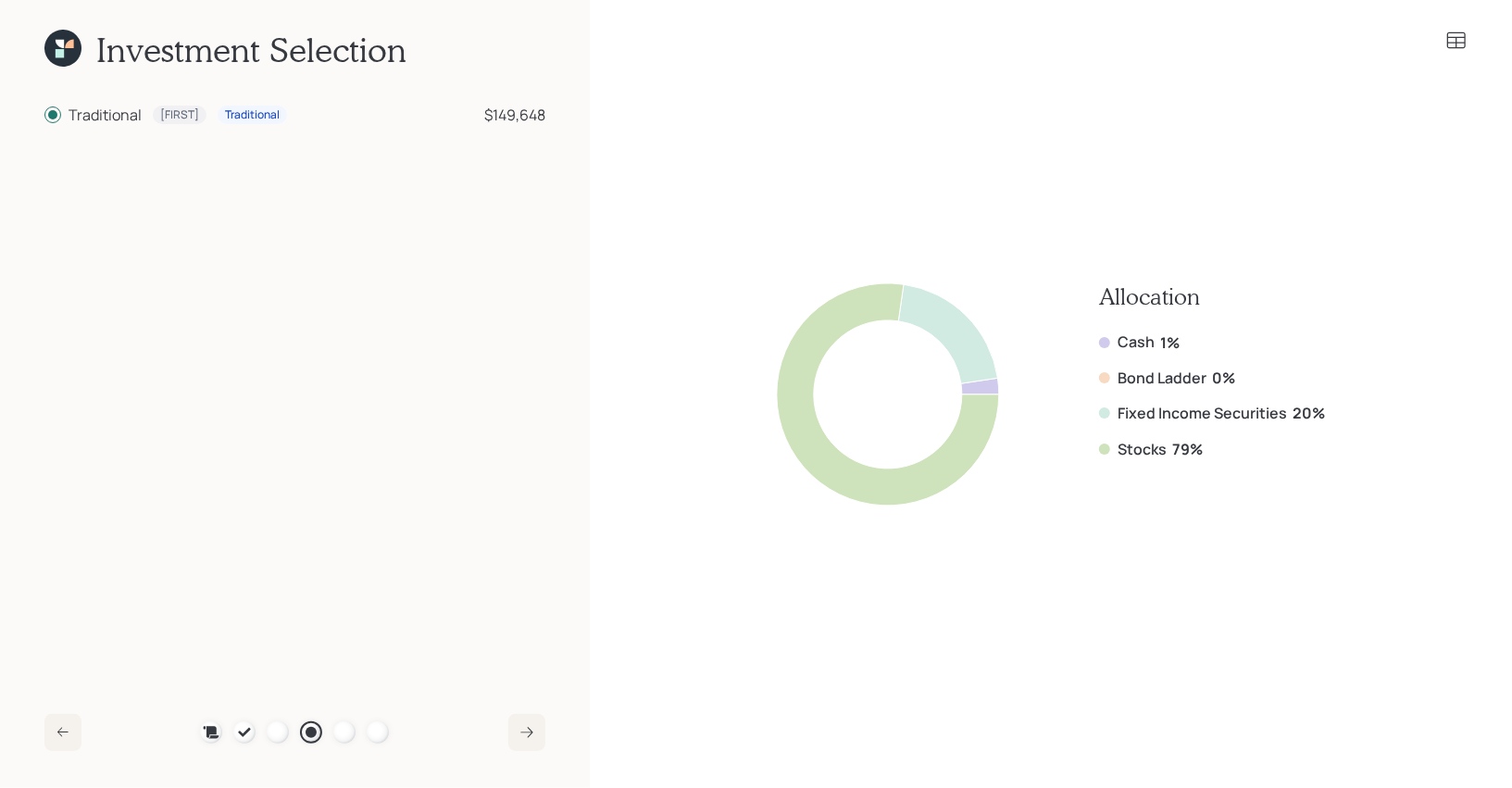 click 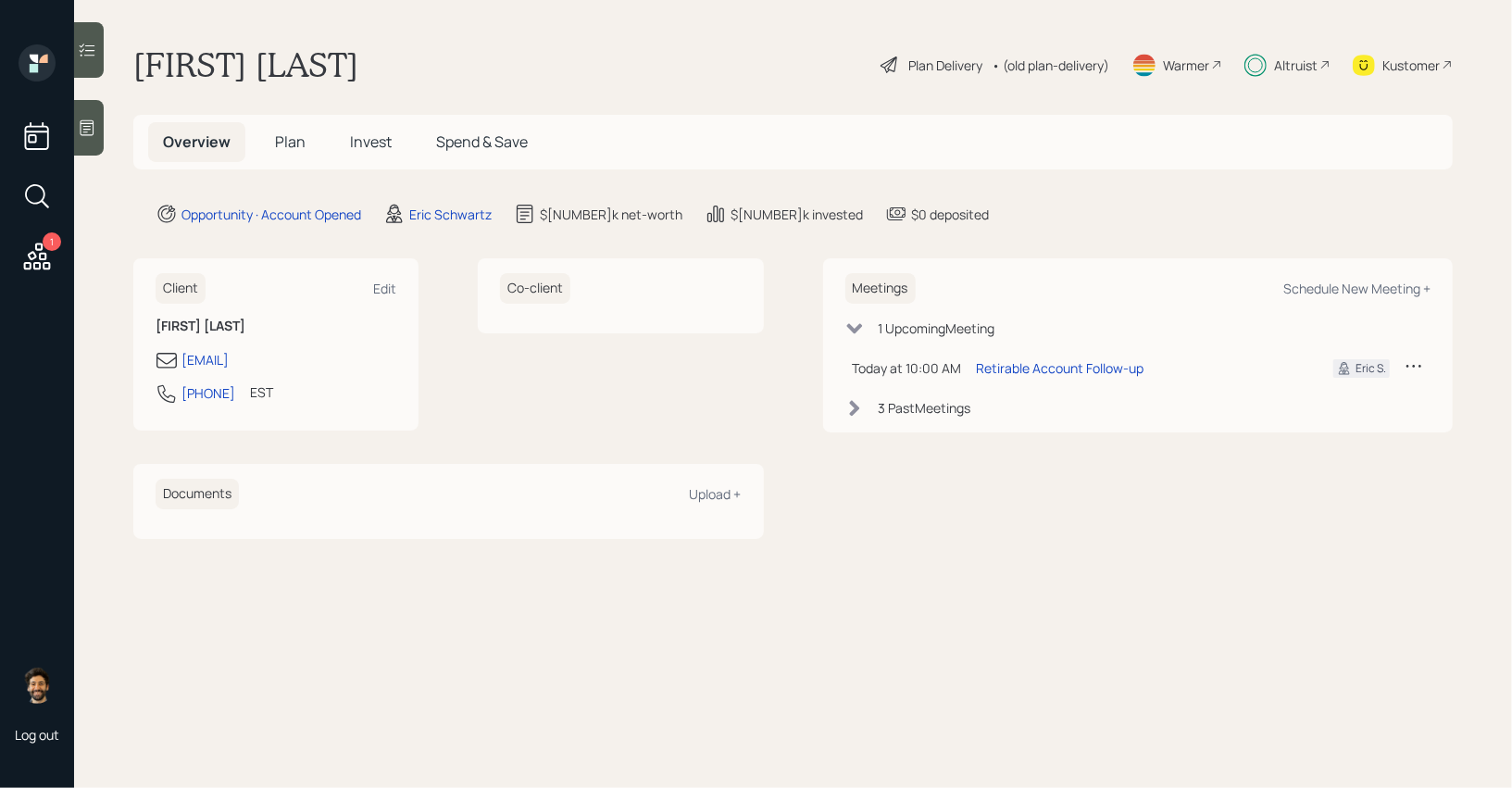 click on "Invest" at bounding box center [370, 142] 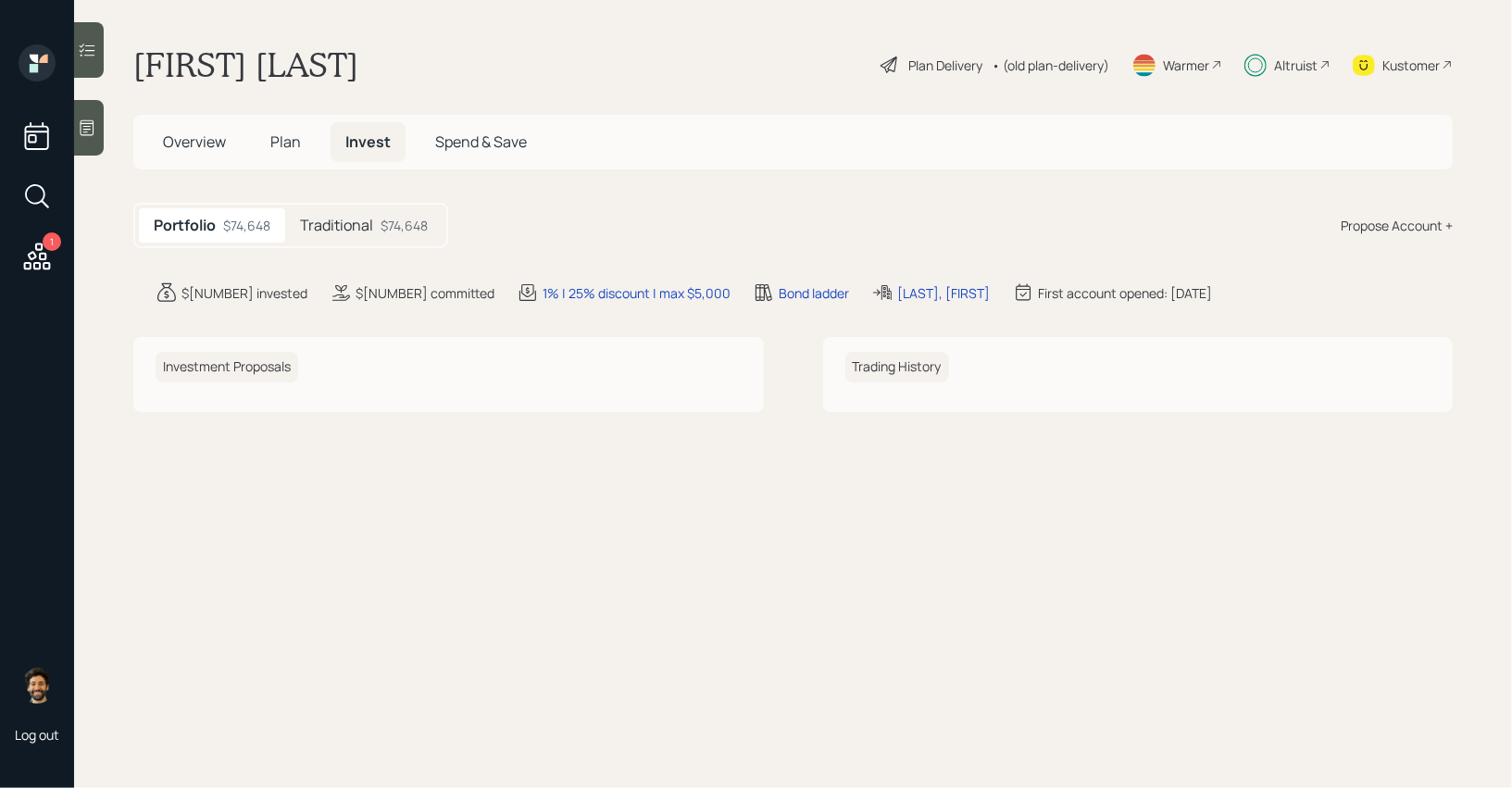 click on "Traditional" at bounding box center (336, 225) 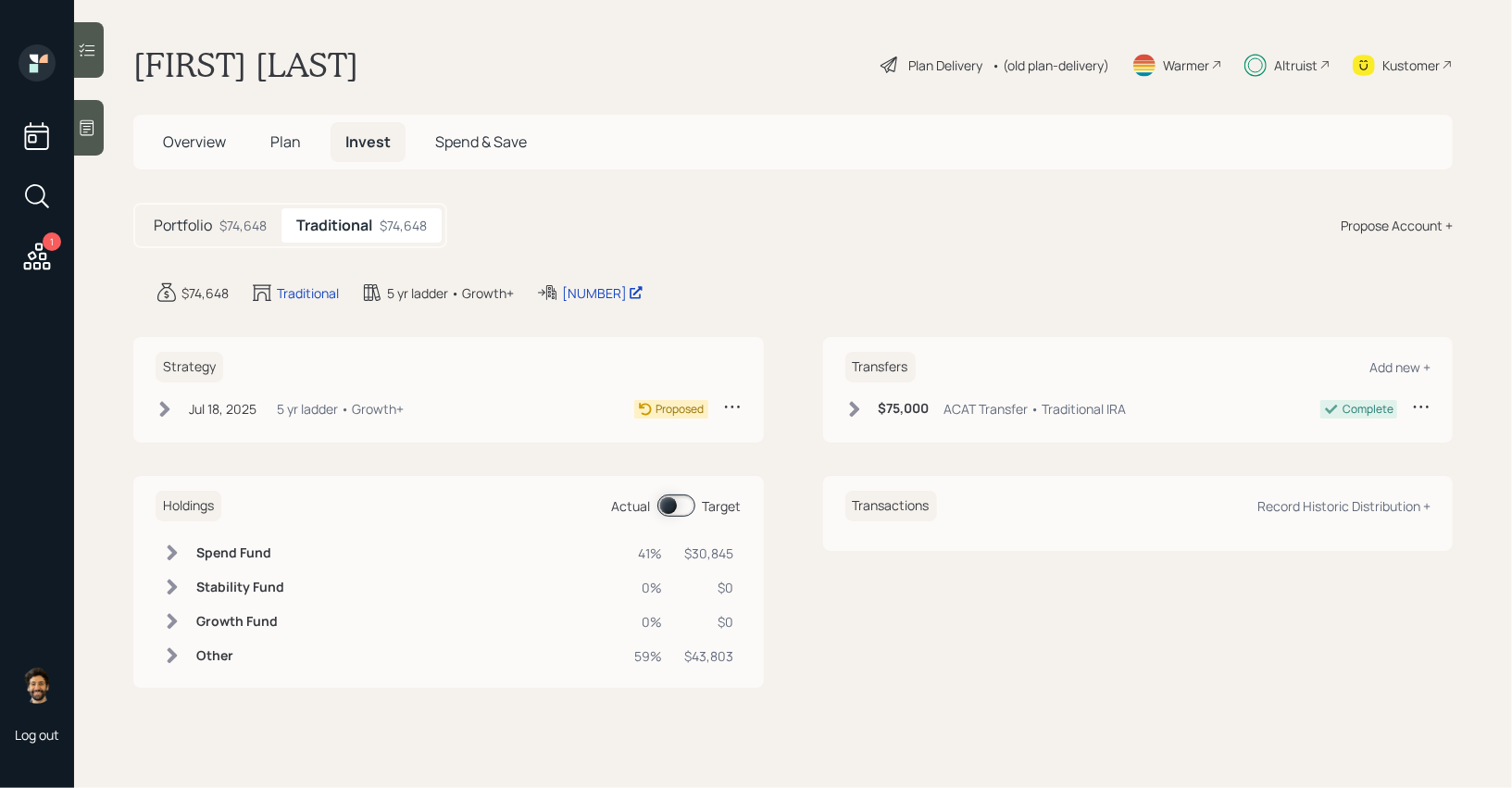 click on "Plan" at bounding box center [285, 142] 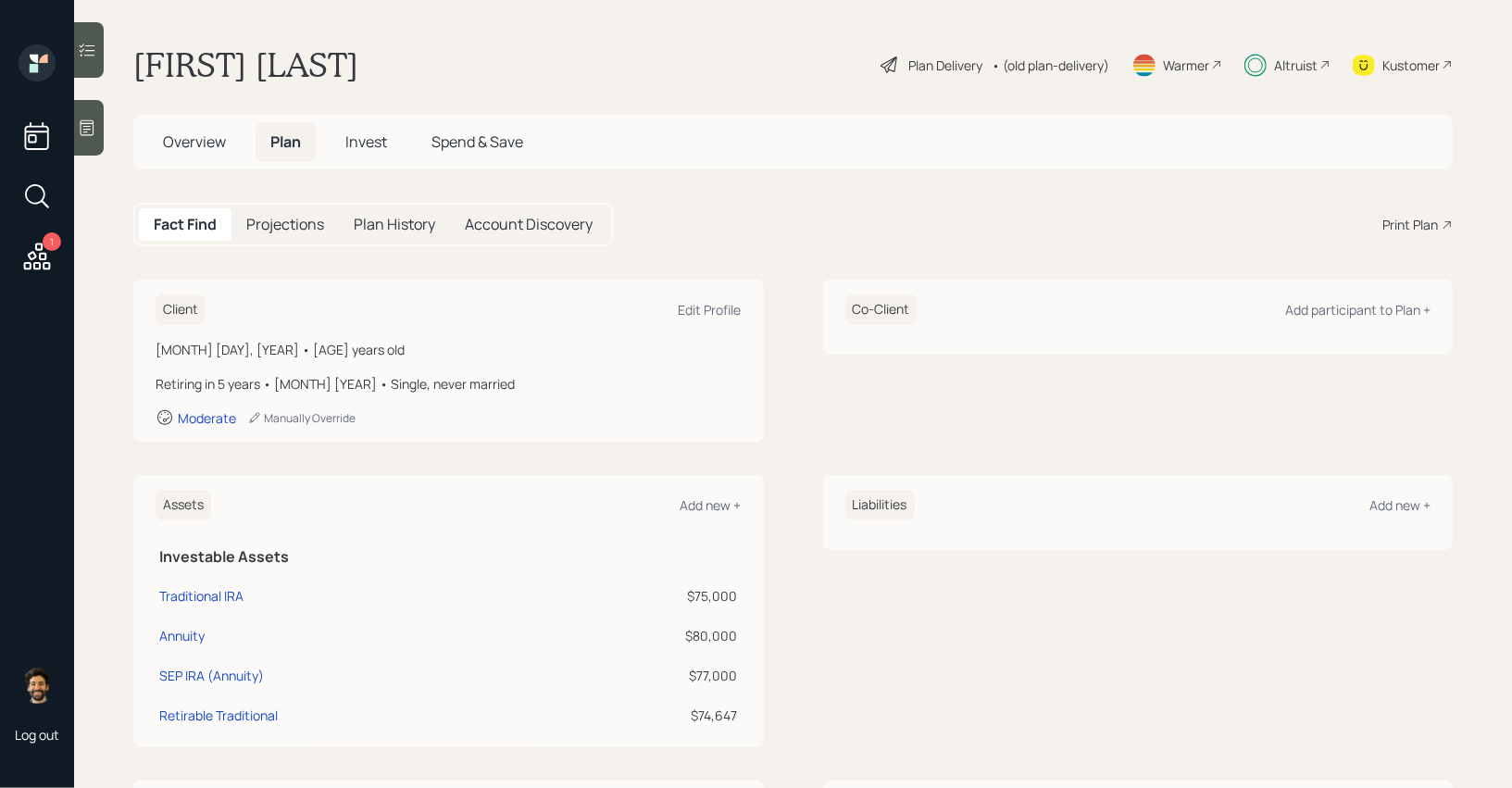 click 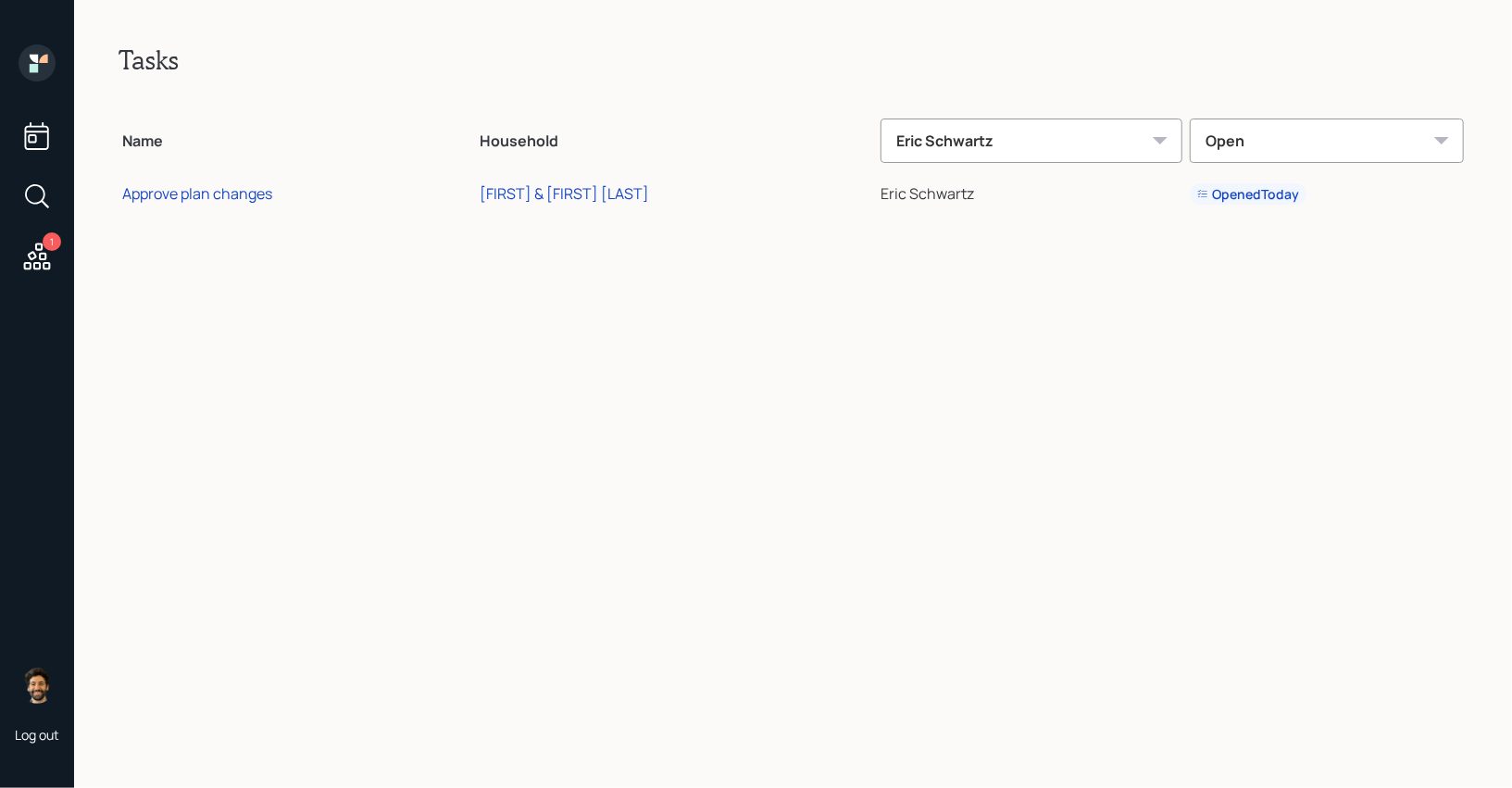click 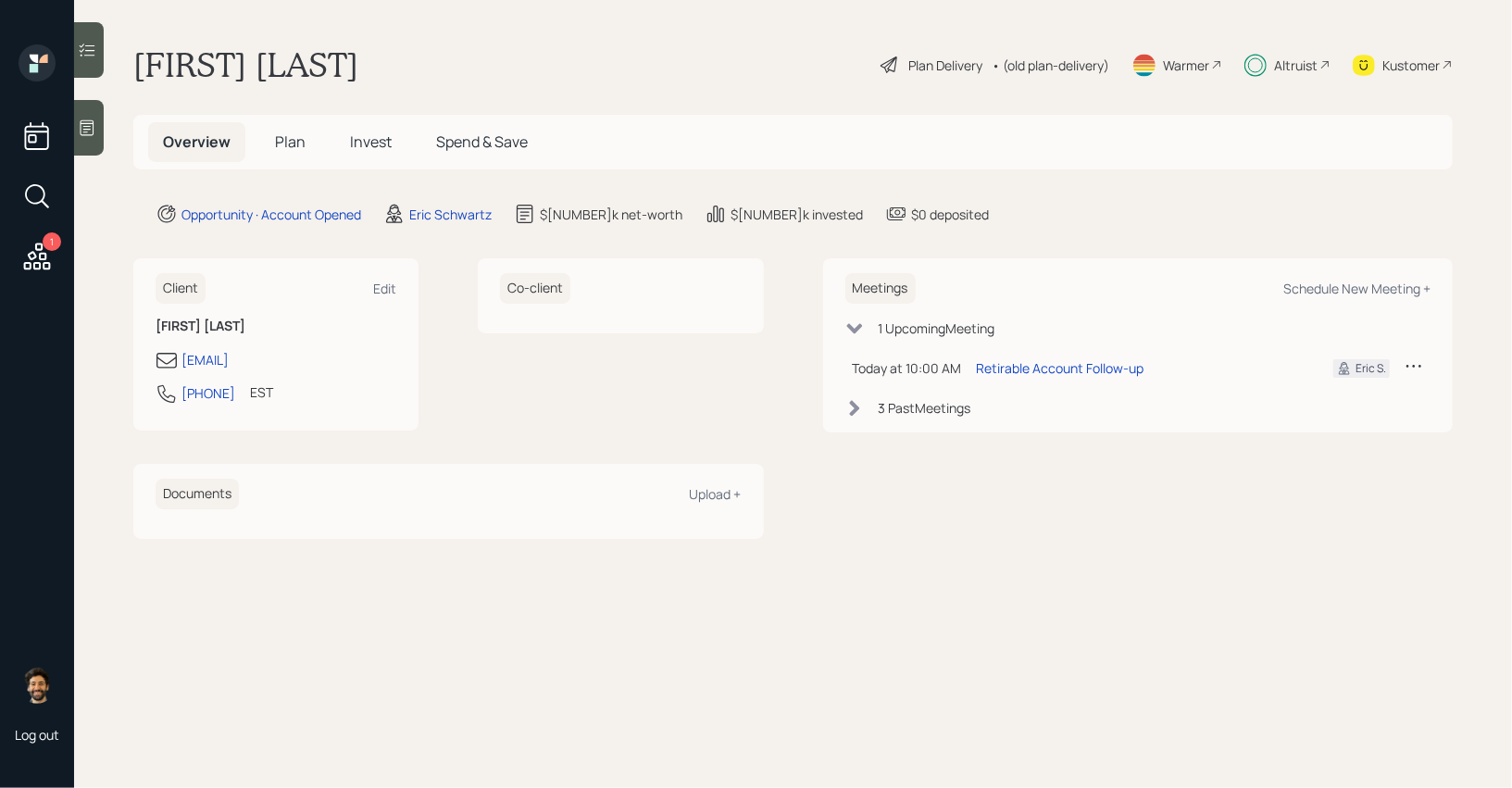 click on "Plan" at bounding box center [290, 142] 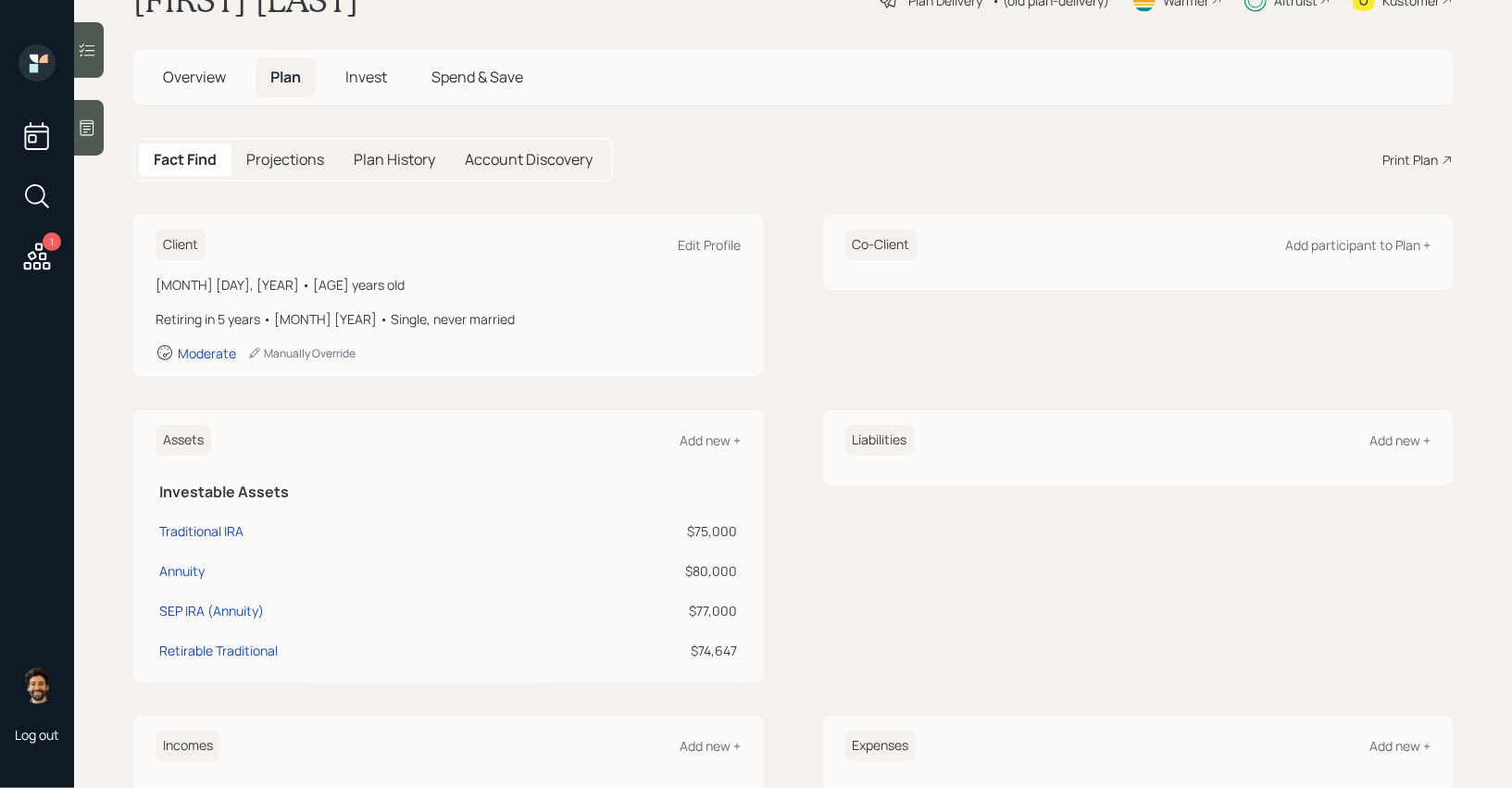 scroll, scrollTop: 57, scrollLeft: 0, axis: vertical 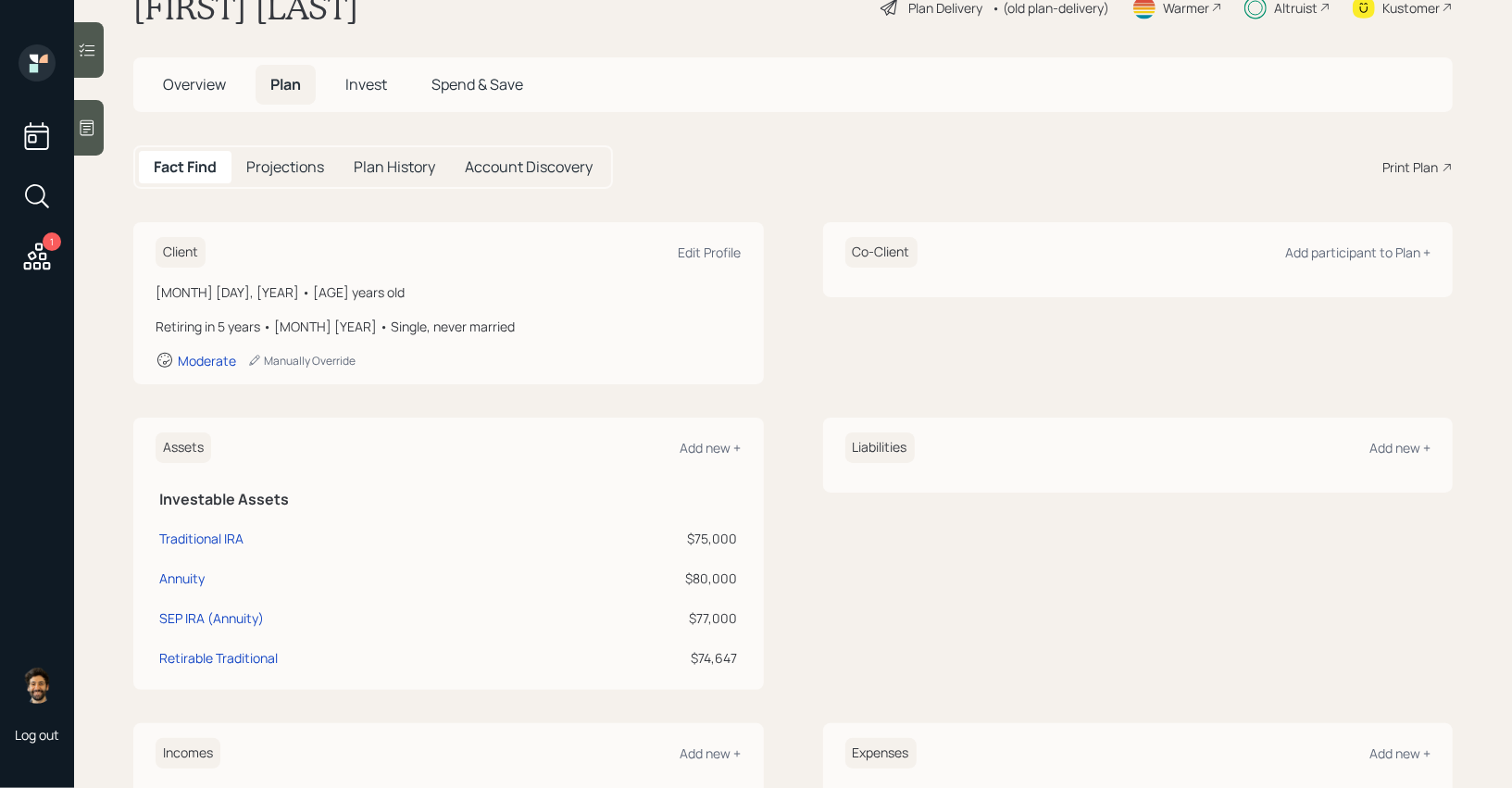 click on "Altruist" at bounding box center [1295, 7] 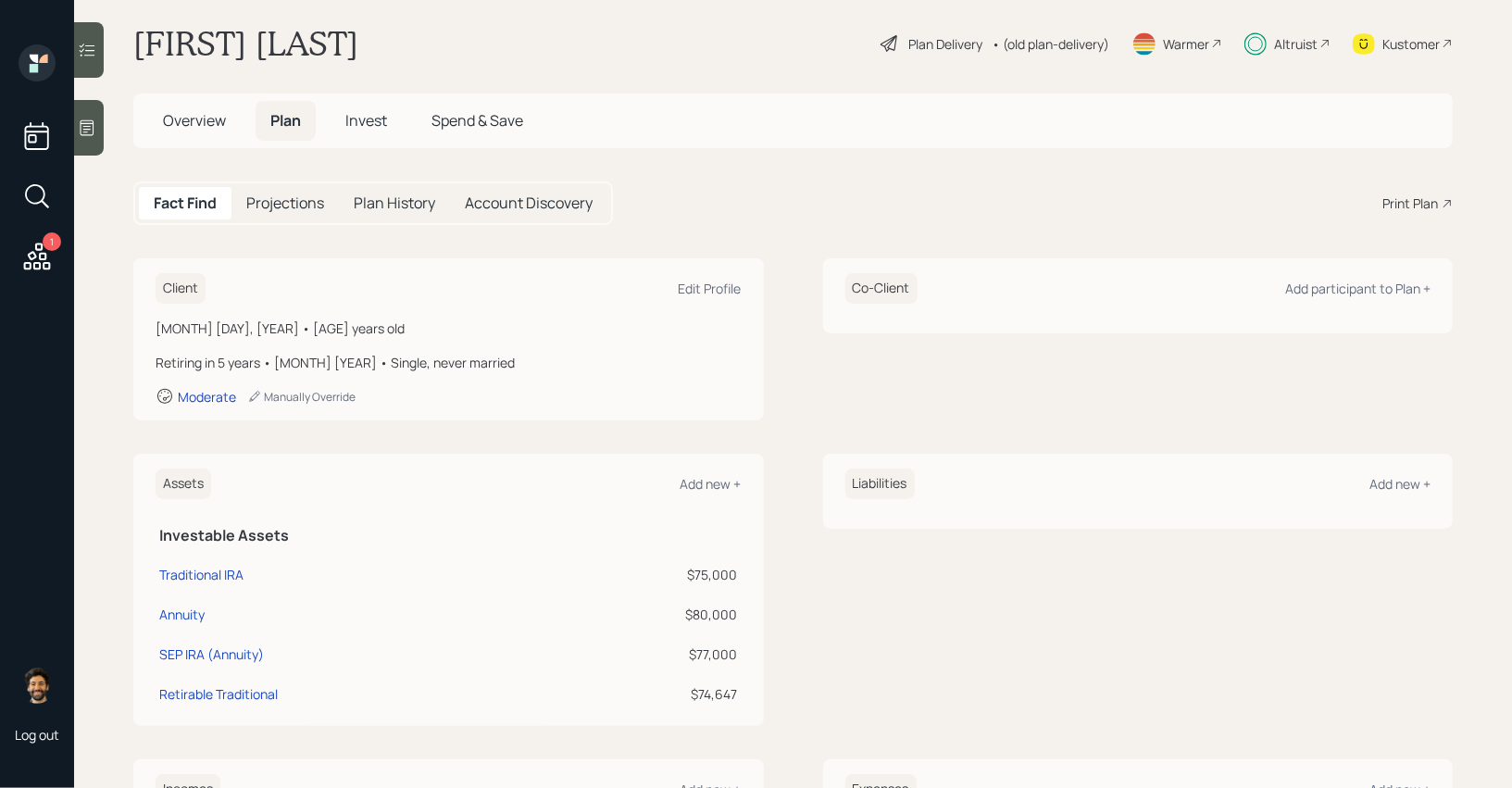 scroll, scrollTop: 0, scrollLeft: 0, axis: both 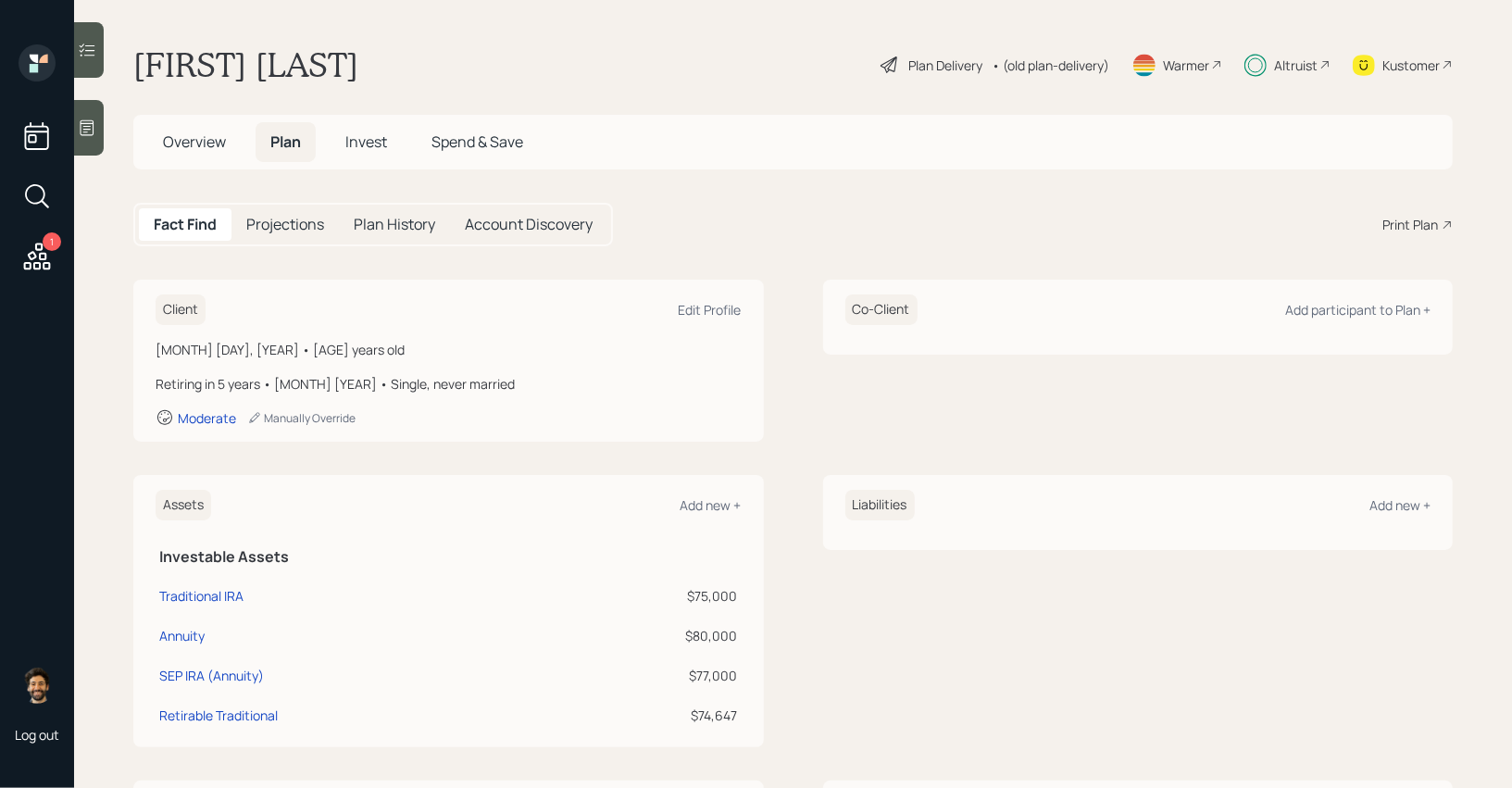 click on "Altruist" at bounding box center (1295, 65) 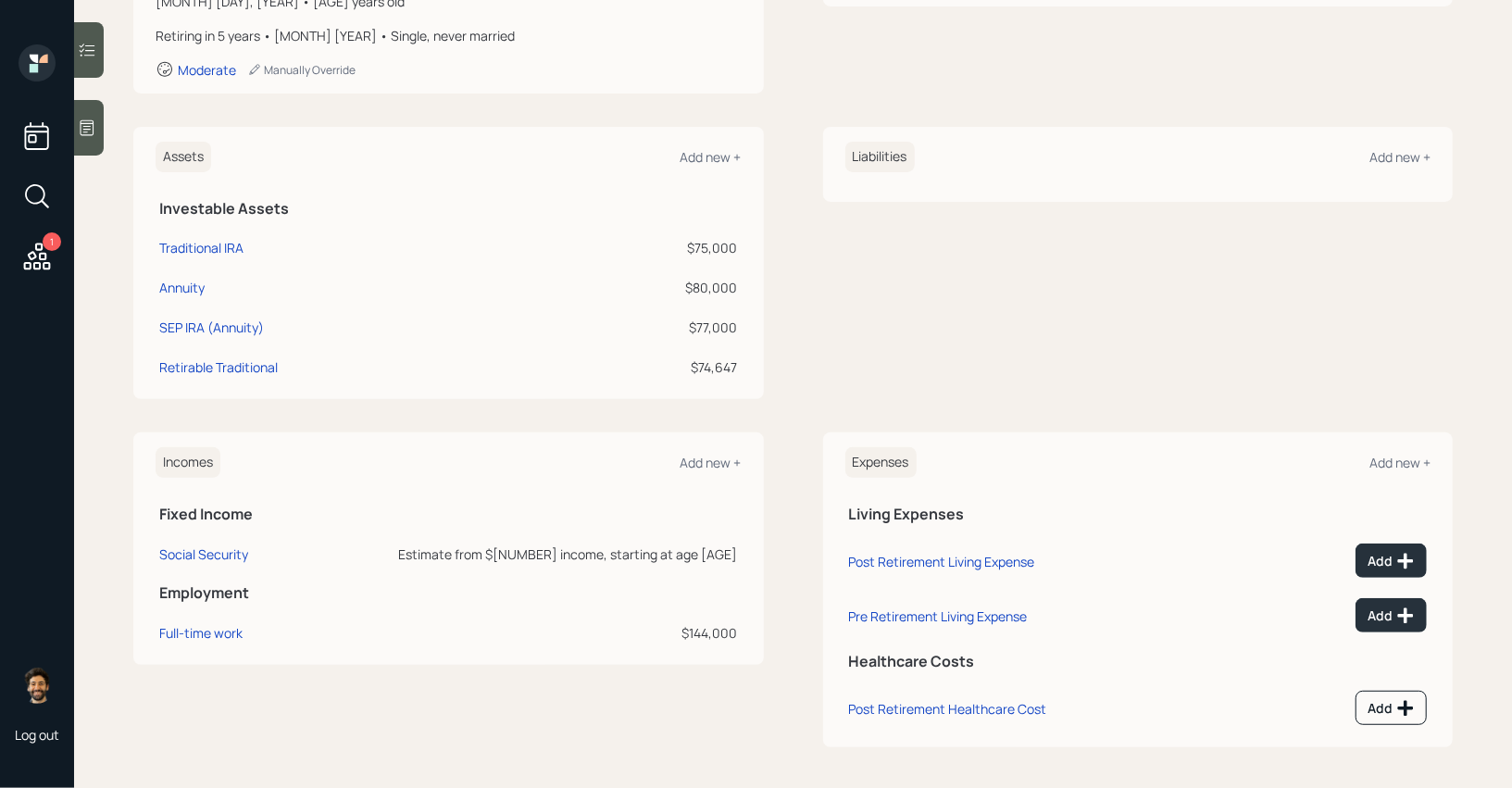 scroll, scrollTop: 0, scrollLeft: 0, axis: both 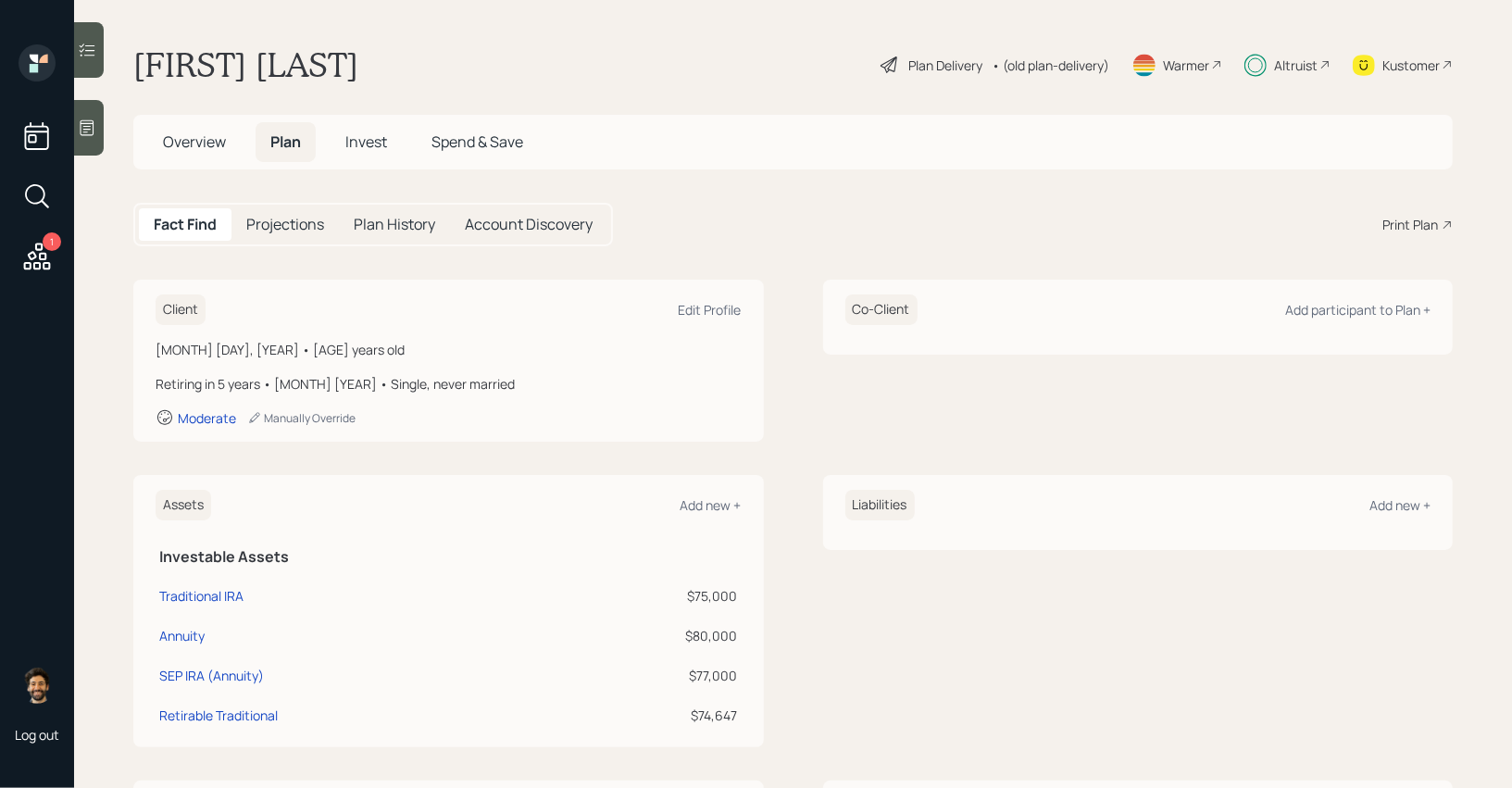 click on "• (old plan-delivery)" at bounding box center (1050, 65) 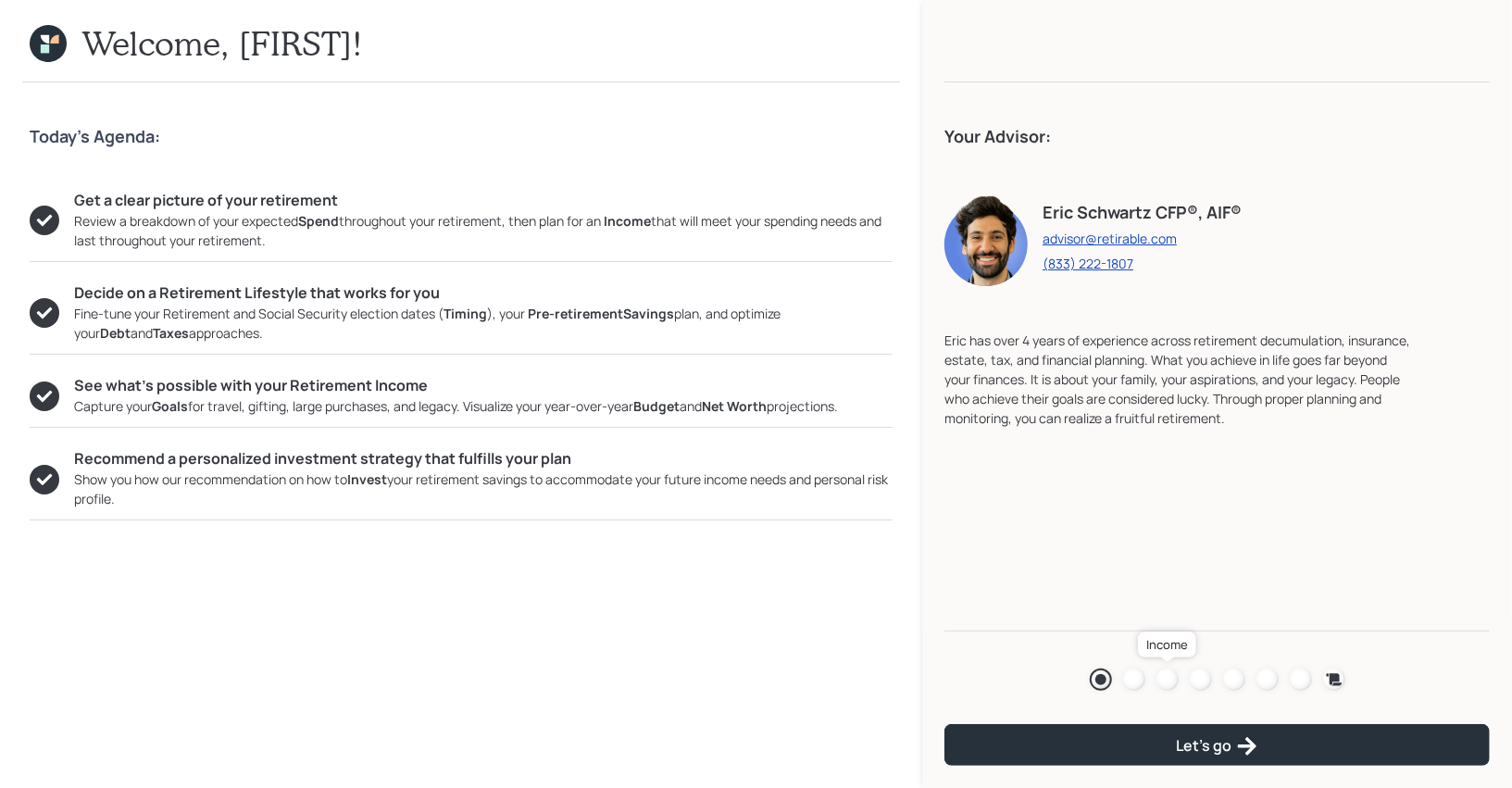 click at bounding box center [1168, 680] 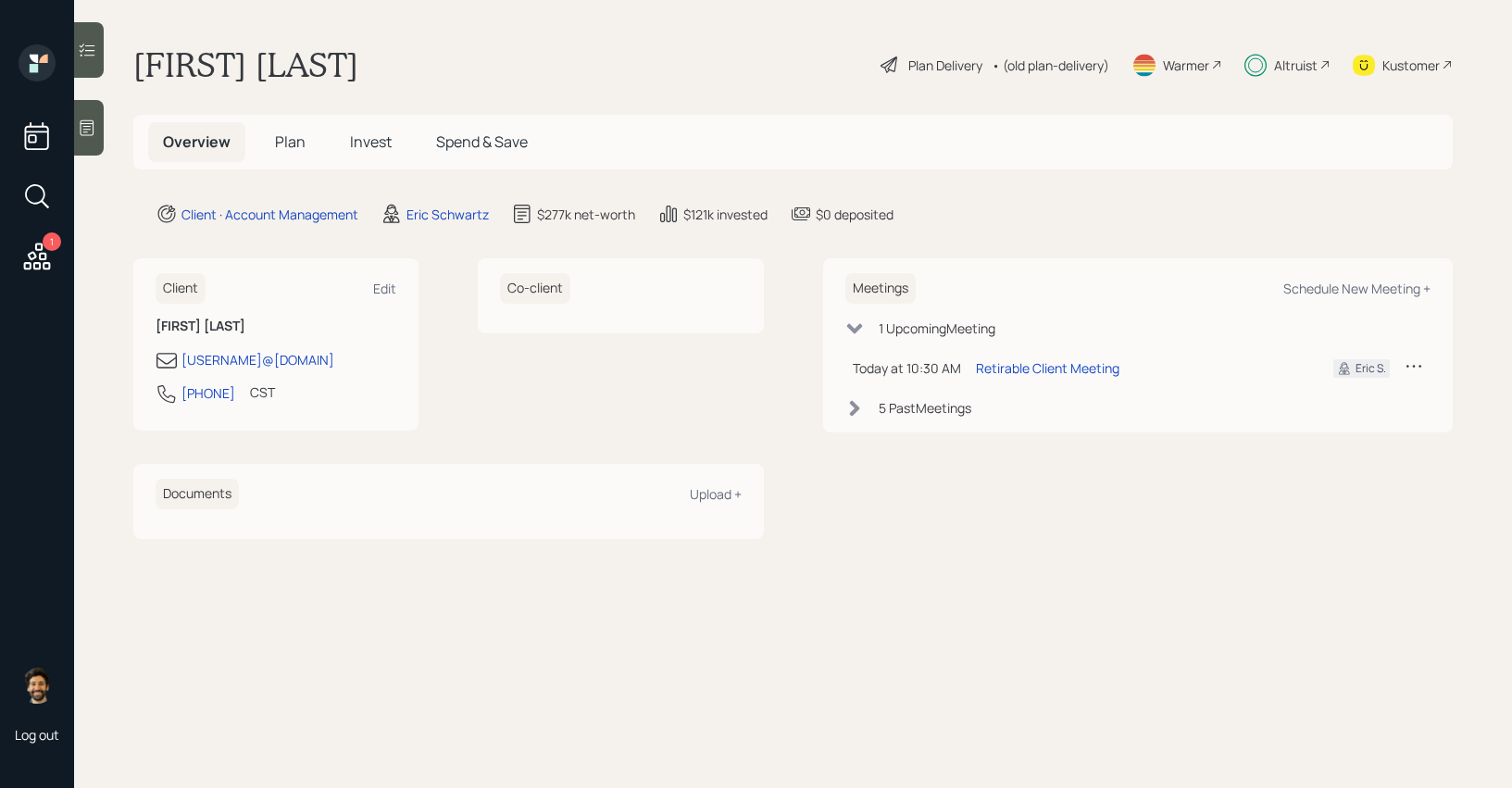 scroll, scrollTop: 0, scrollLeft: 0, axis: both 